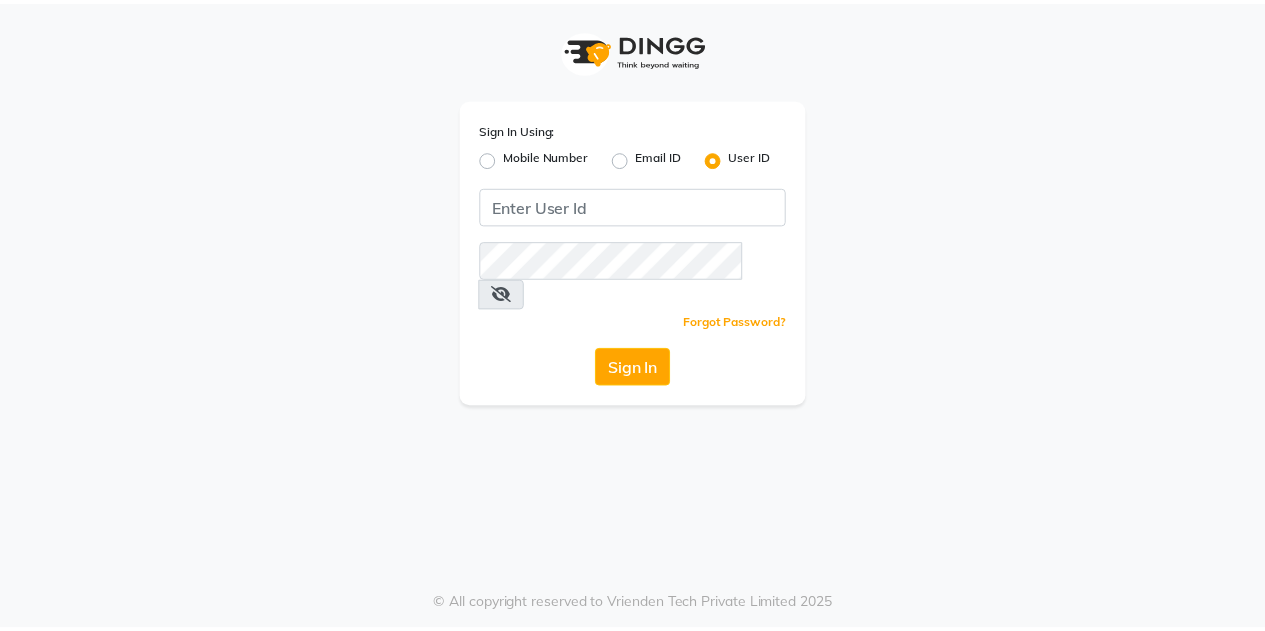 scroll, scrollTop: 0, scrollLeft: 0, axis: both 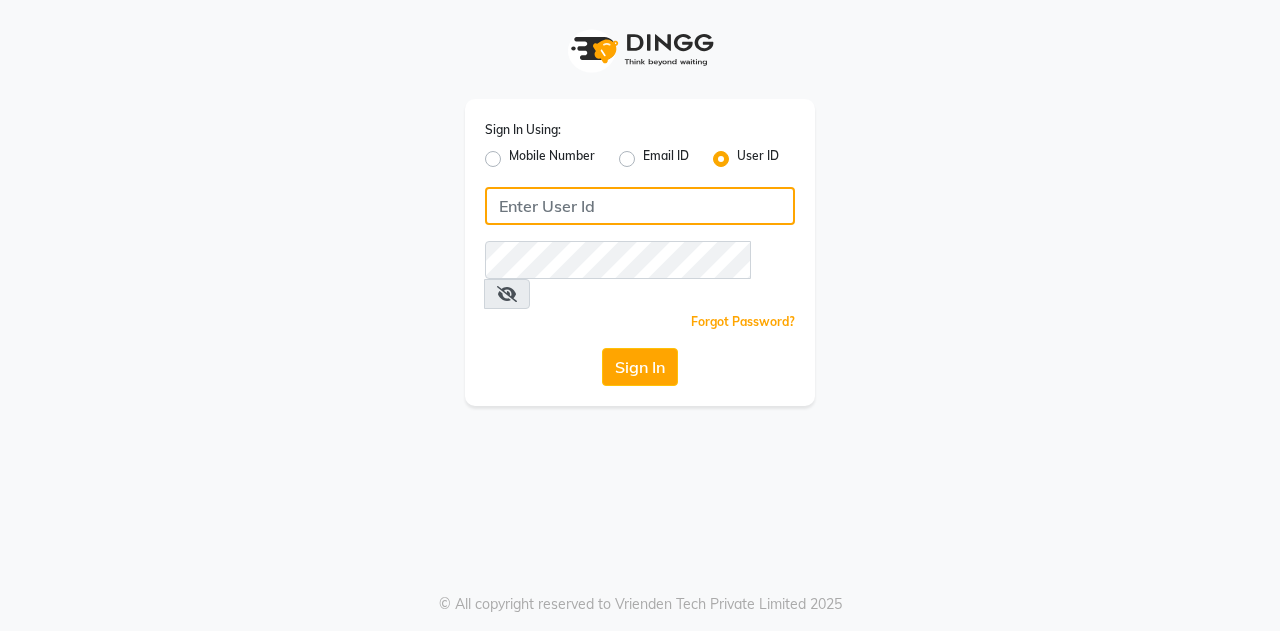 click 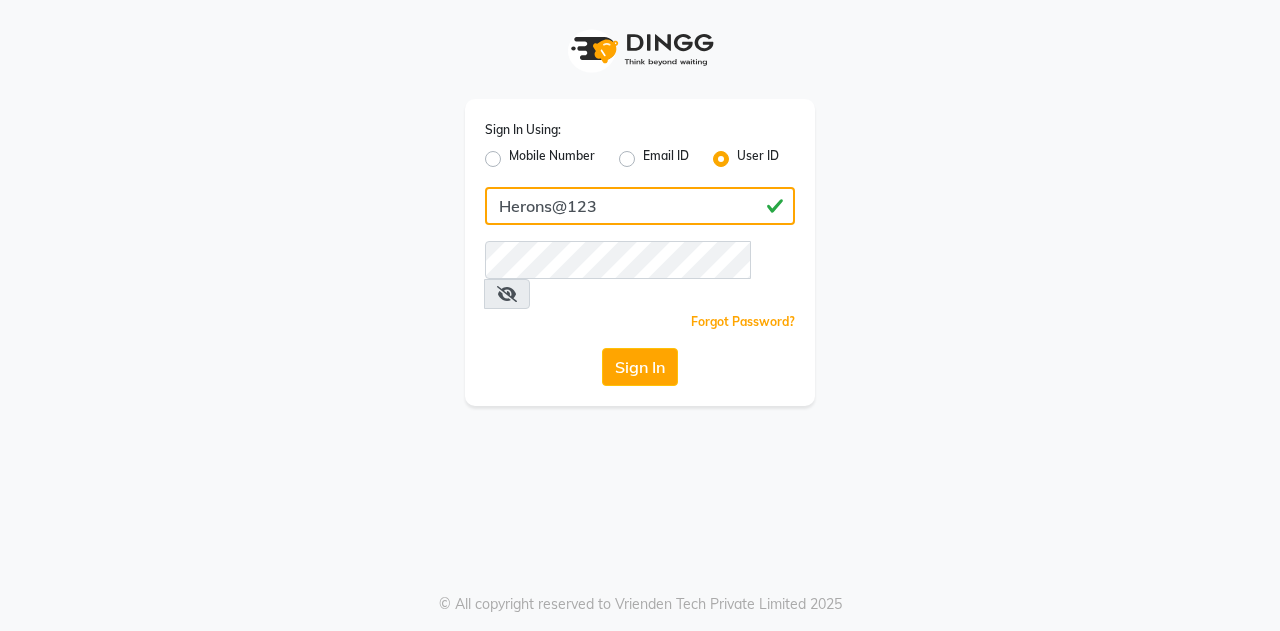 type on "Herons@123" 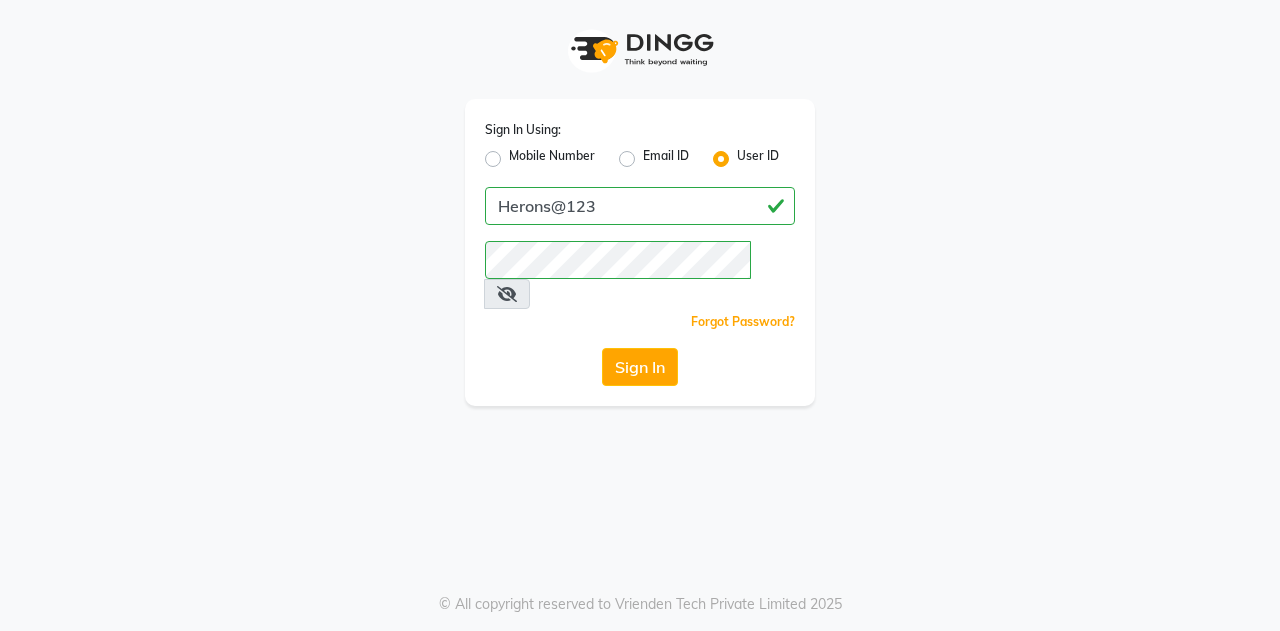 click at bounding box center (507, 294) 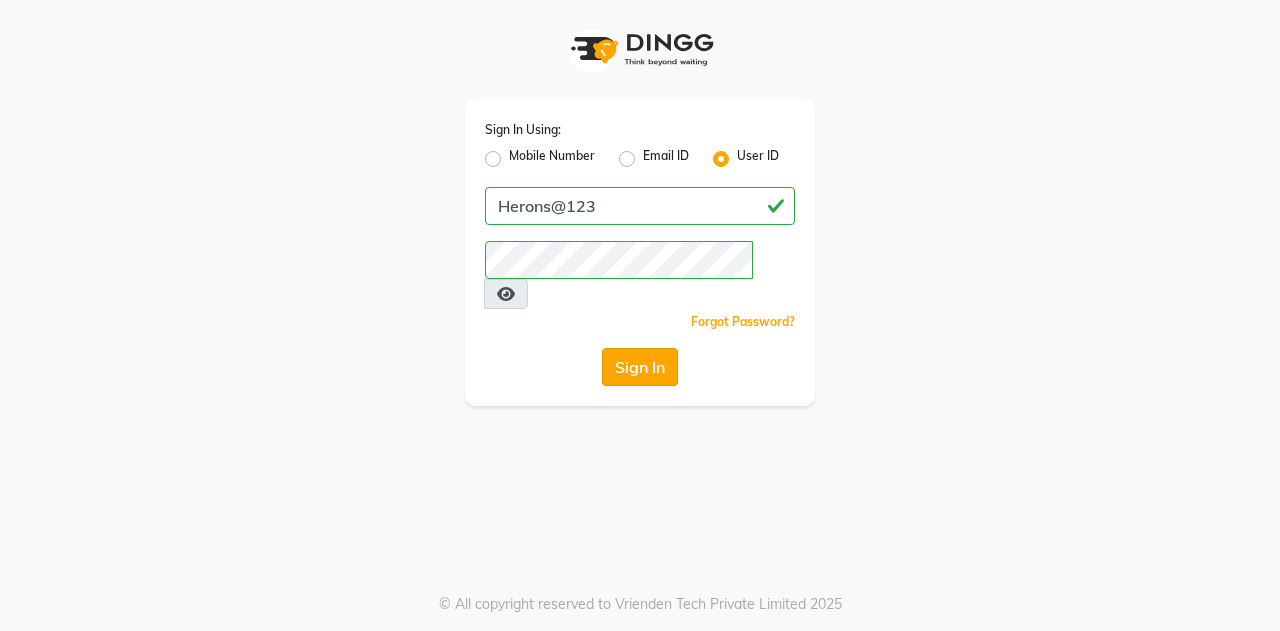 click on "Sign In" 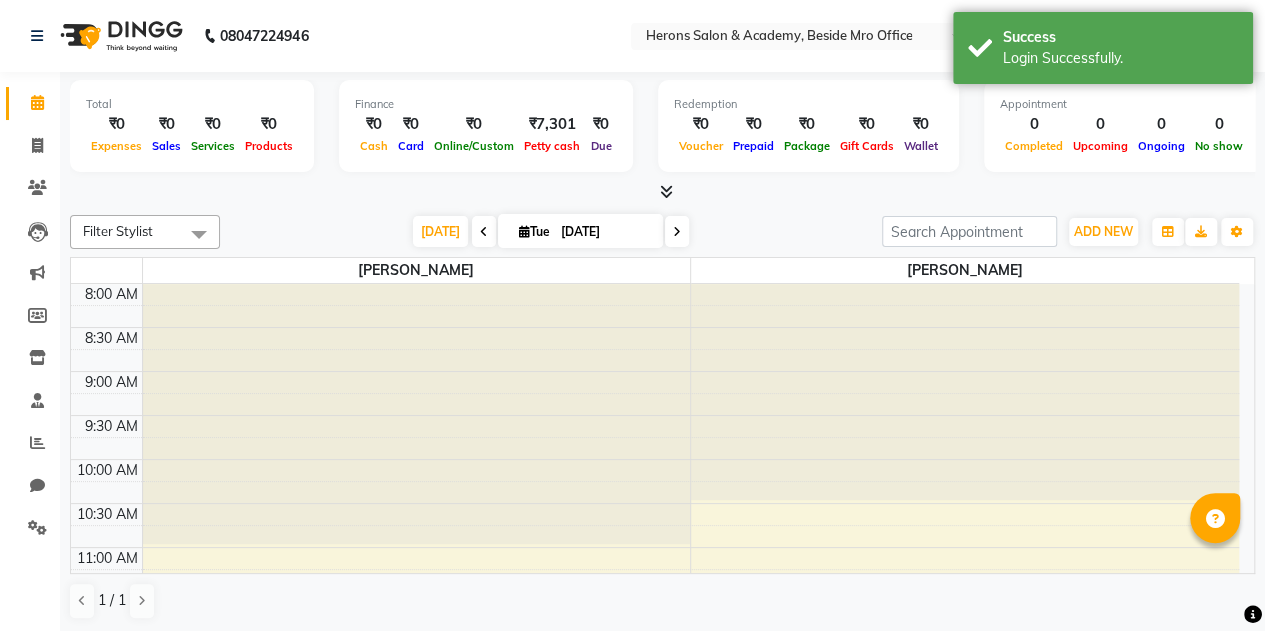 scroll, scrollTop: 0, scrollLeft: 0, axis: both 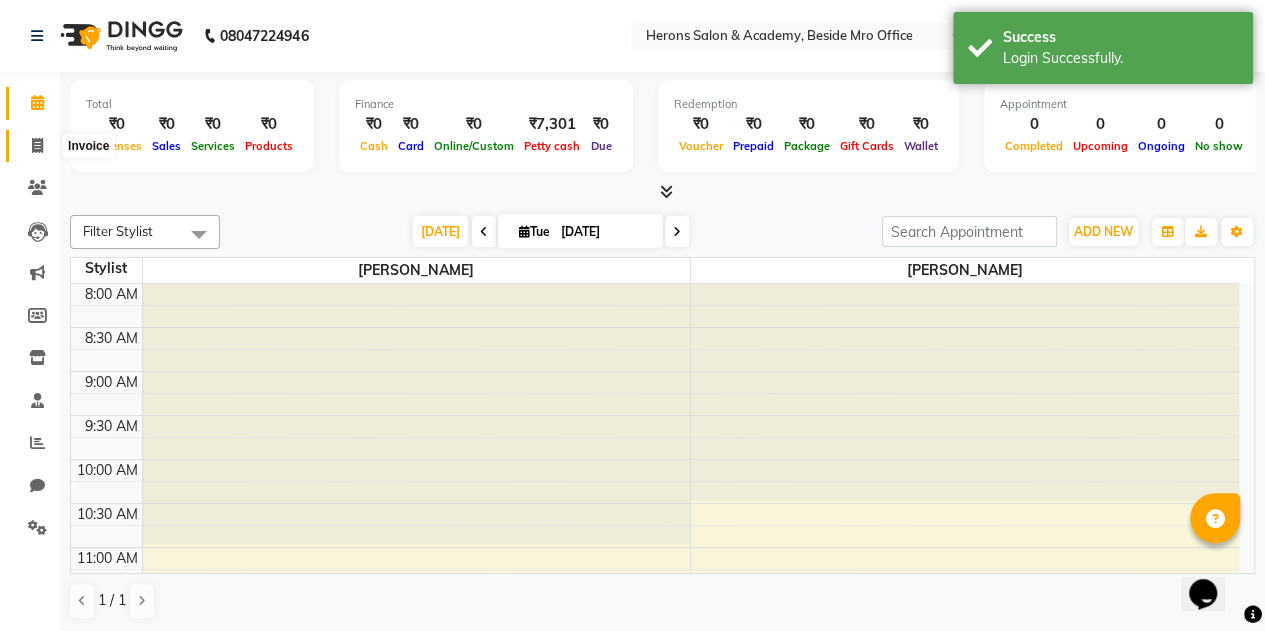 click 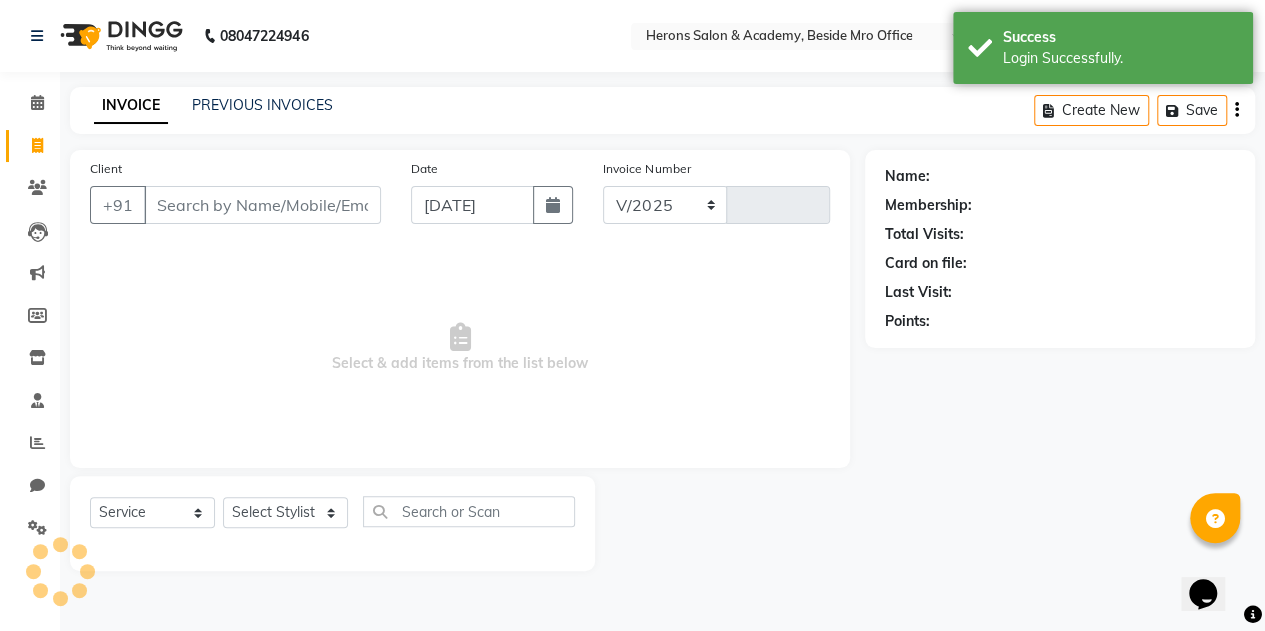 select on "7758" 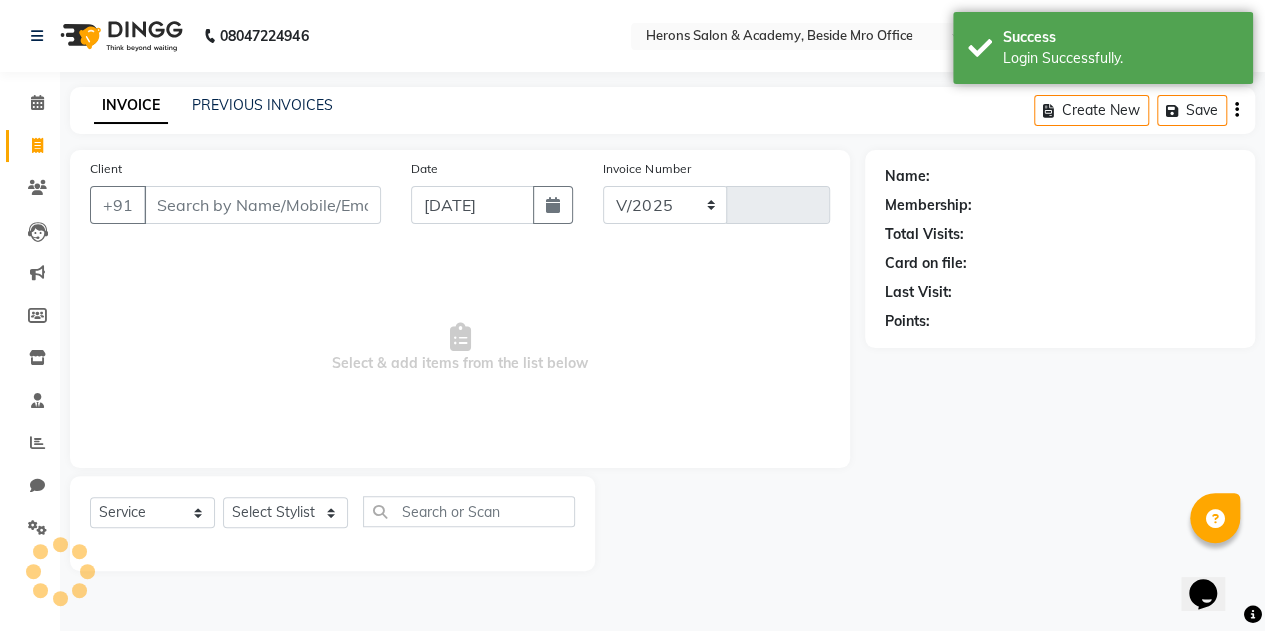 type on "0165" 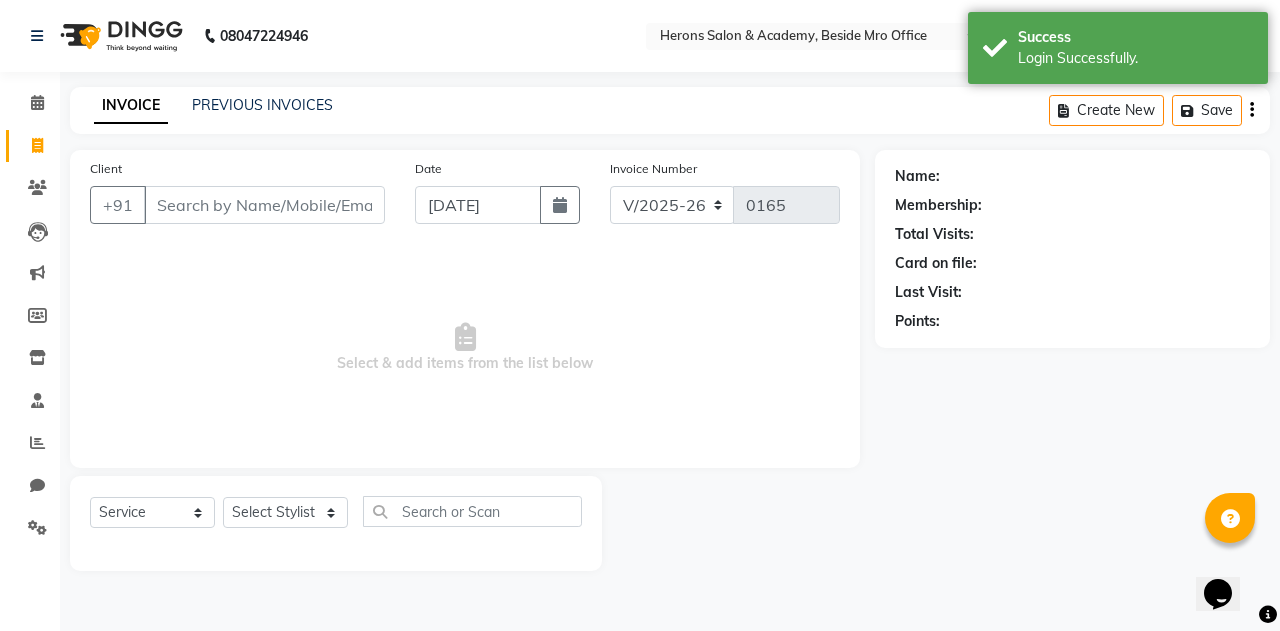 click on "Client" at bounding box center (264, 205) 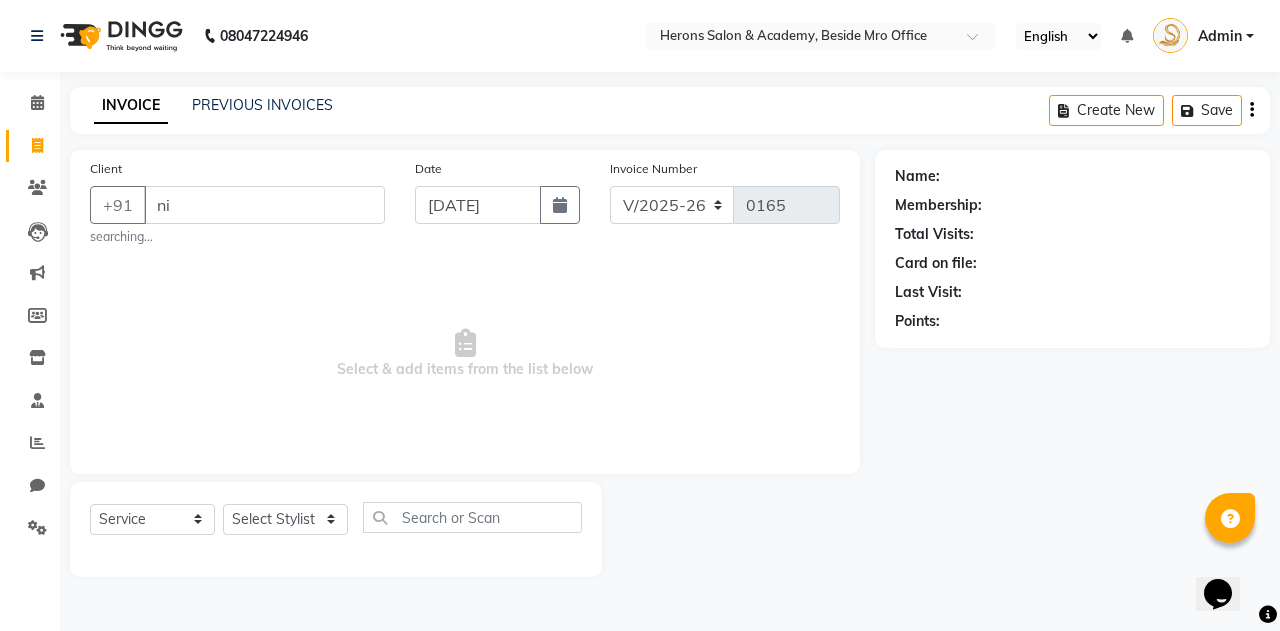 type on "n" 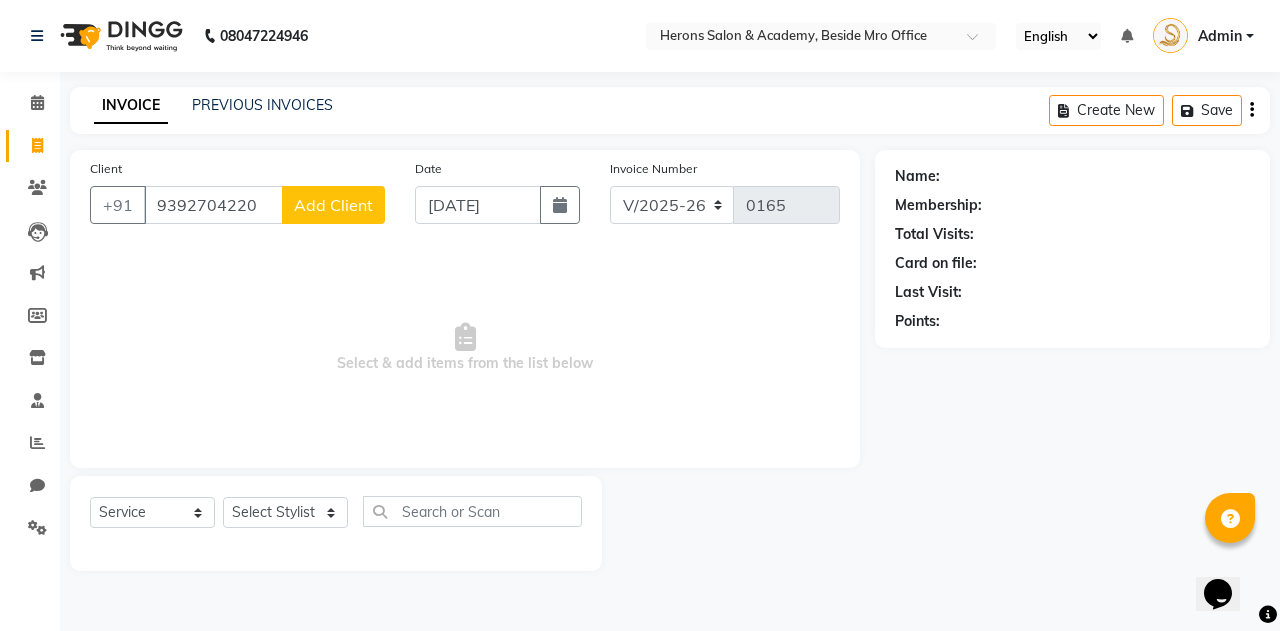 type on "9392704220" 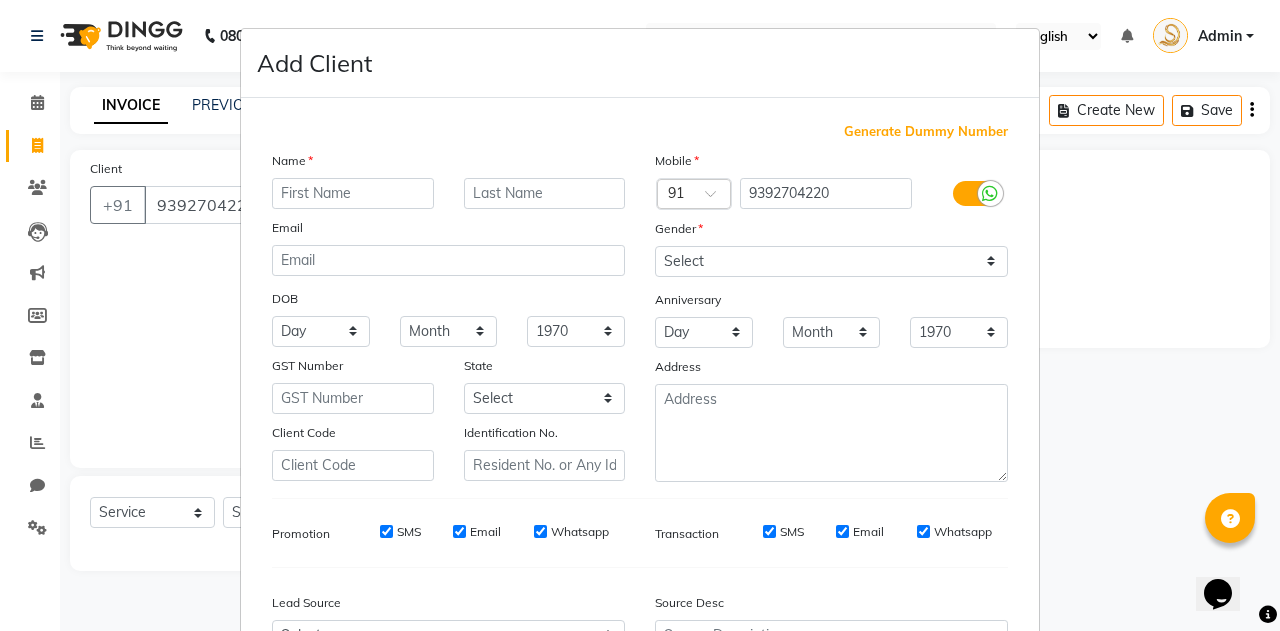 click at bounding box center [353, 193] 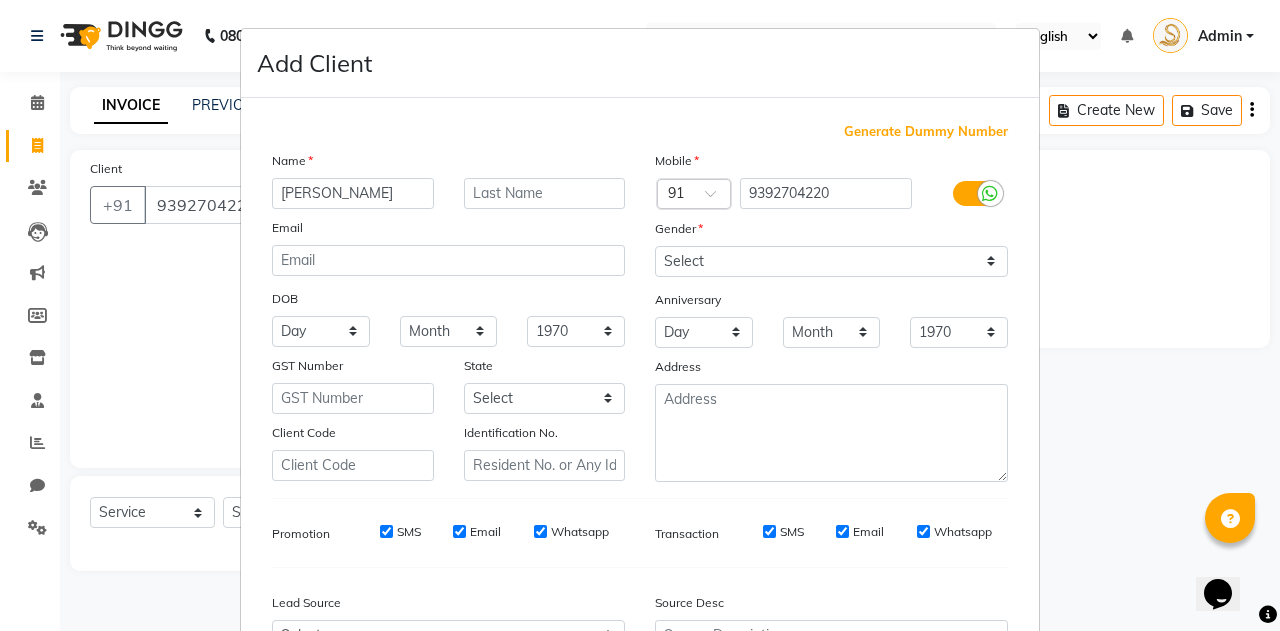 type on "[PERSON_NAME]" 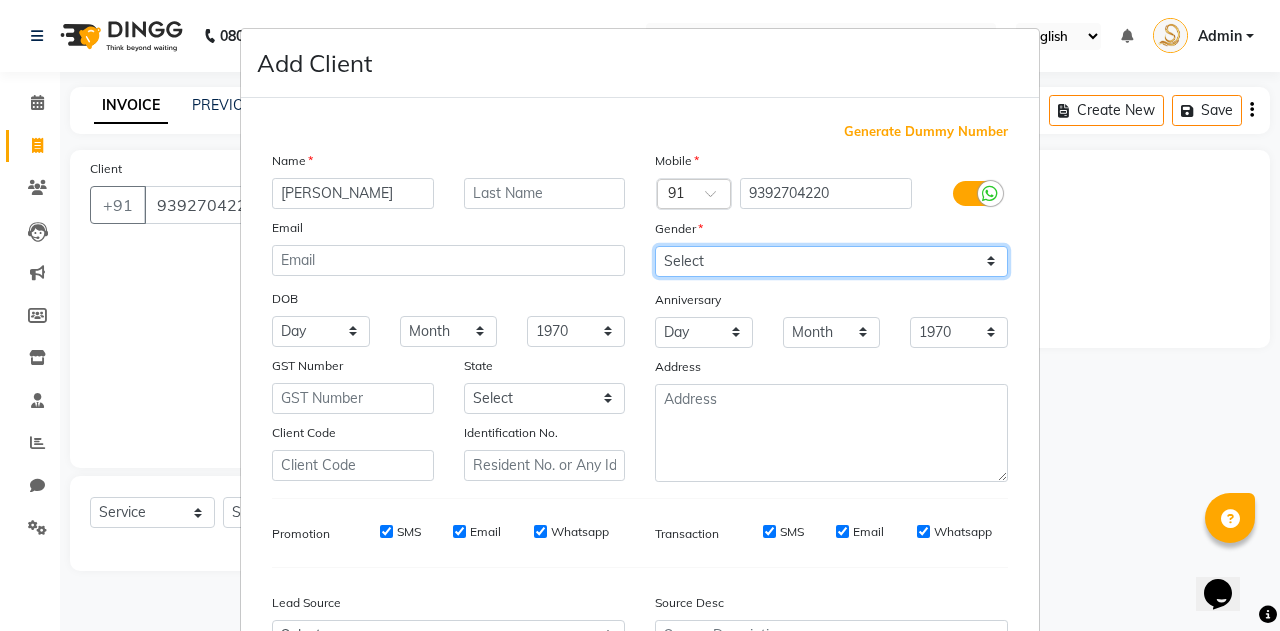 click on "Select [DEMOGRAPHIC_DATA] [DEMOGRAPHIC_DATA] Other Prefer Not To Say" at bounding box center (831, 261) 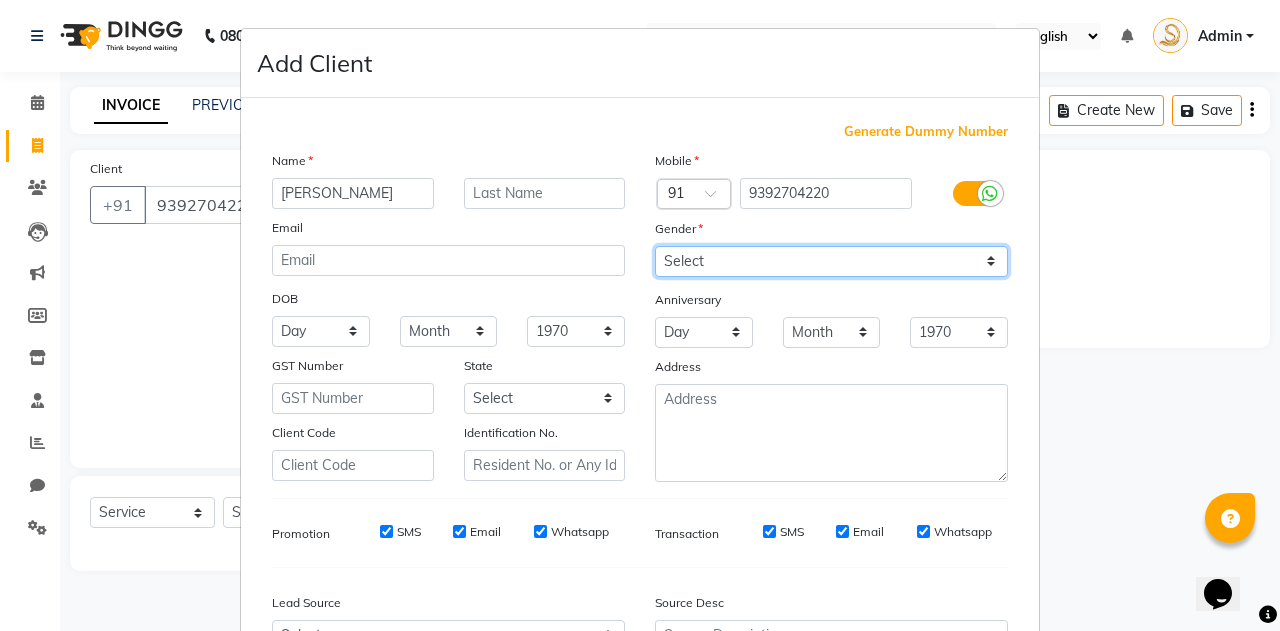 select on "[DEMOGRAPHIC_DATA]" 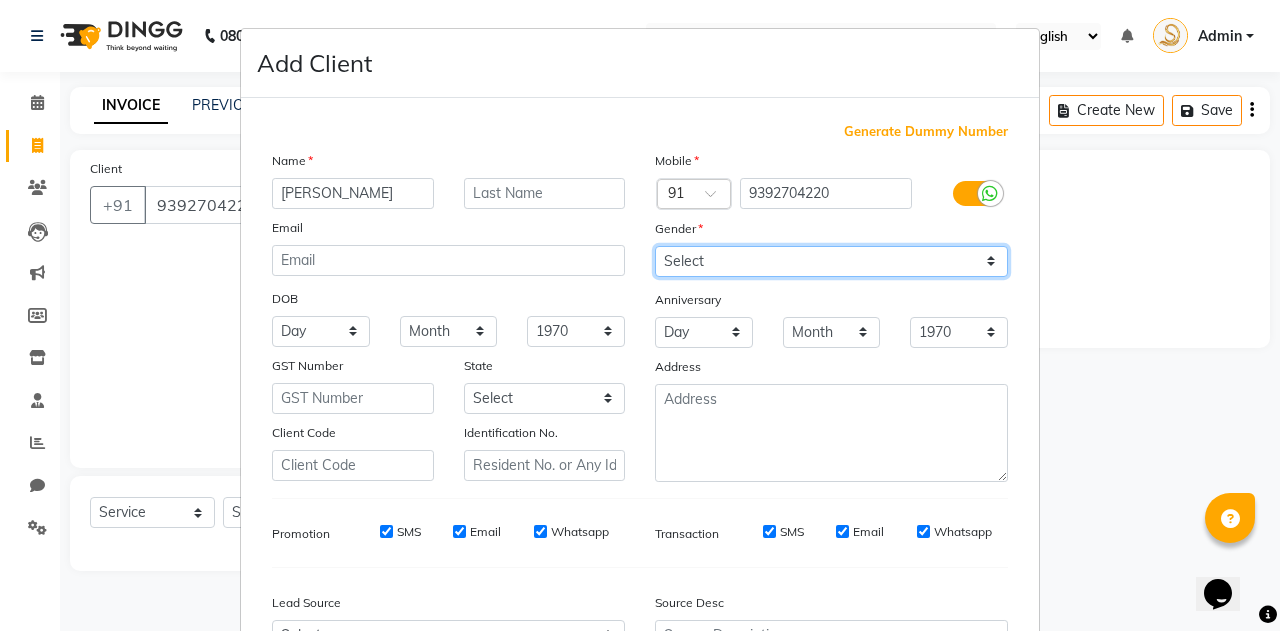 click on "Select [DEMOGRAPHIC_DATA] [DEMOGRAPHIC_DATA] Other Prefer Not To Say" at bounding box center [831, 261] 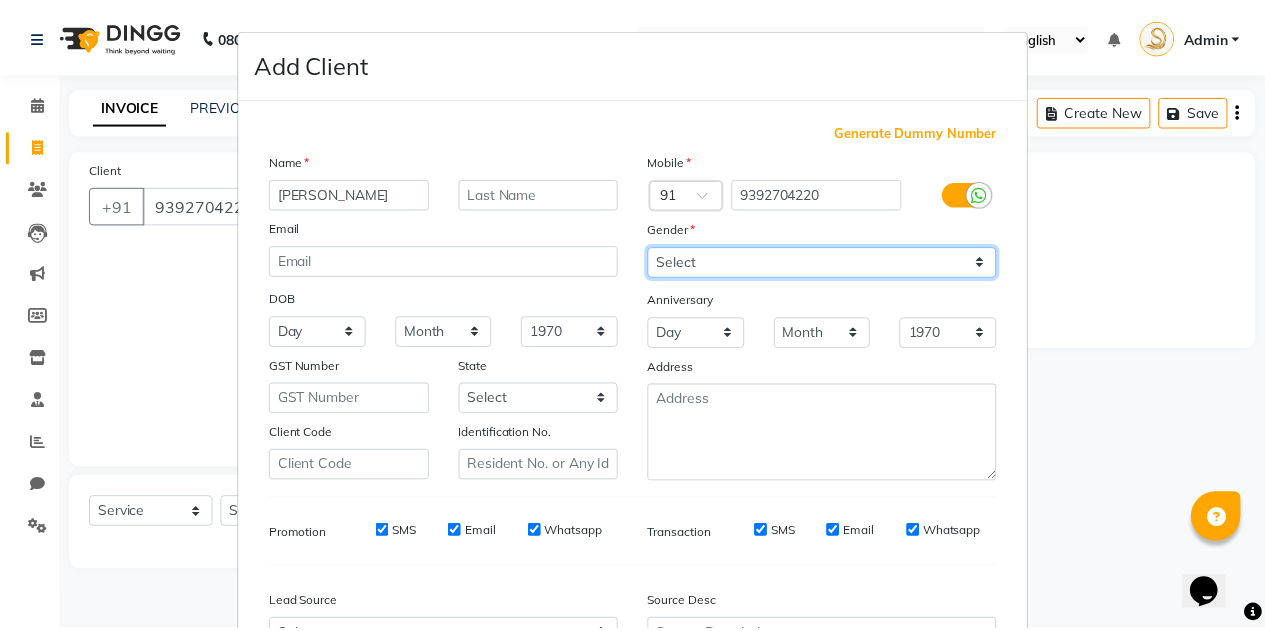 scroll, scrollTop: 214, scrollLeft: 0, axis: vertical 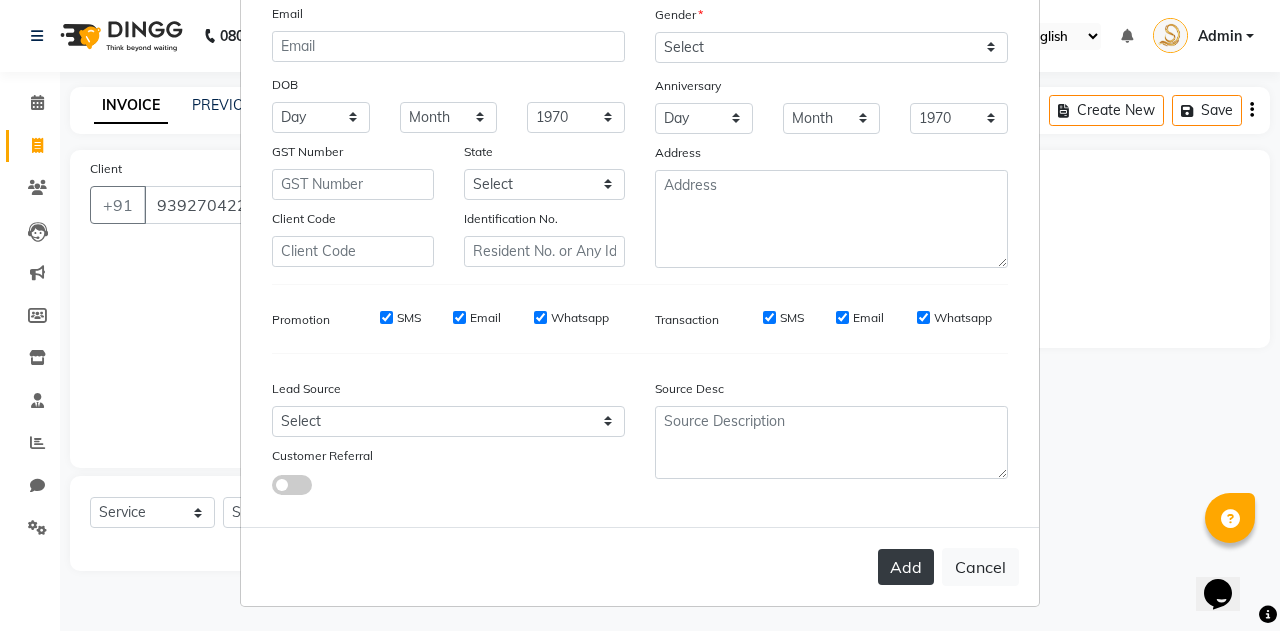 click on "Add" at bounding box center (906, 567) 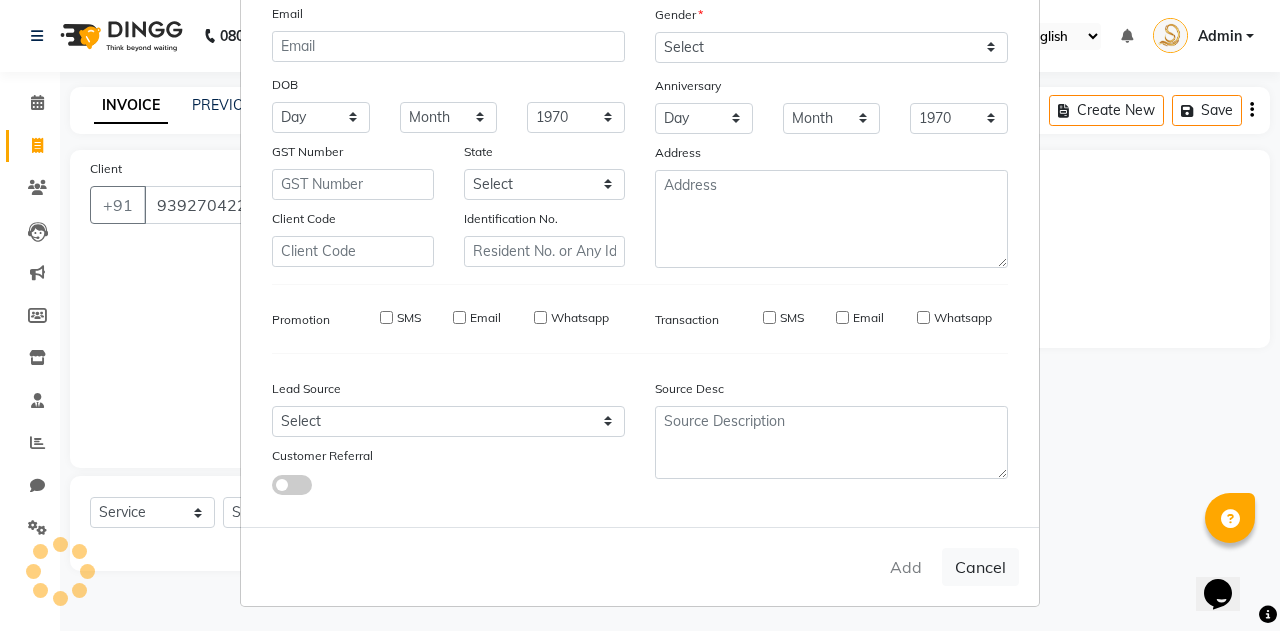 type 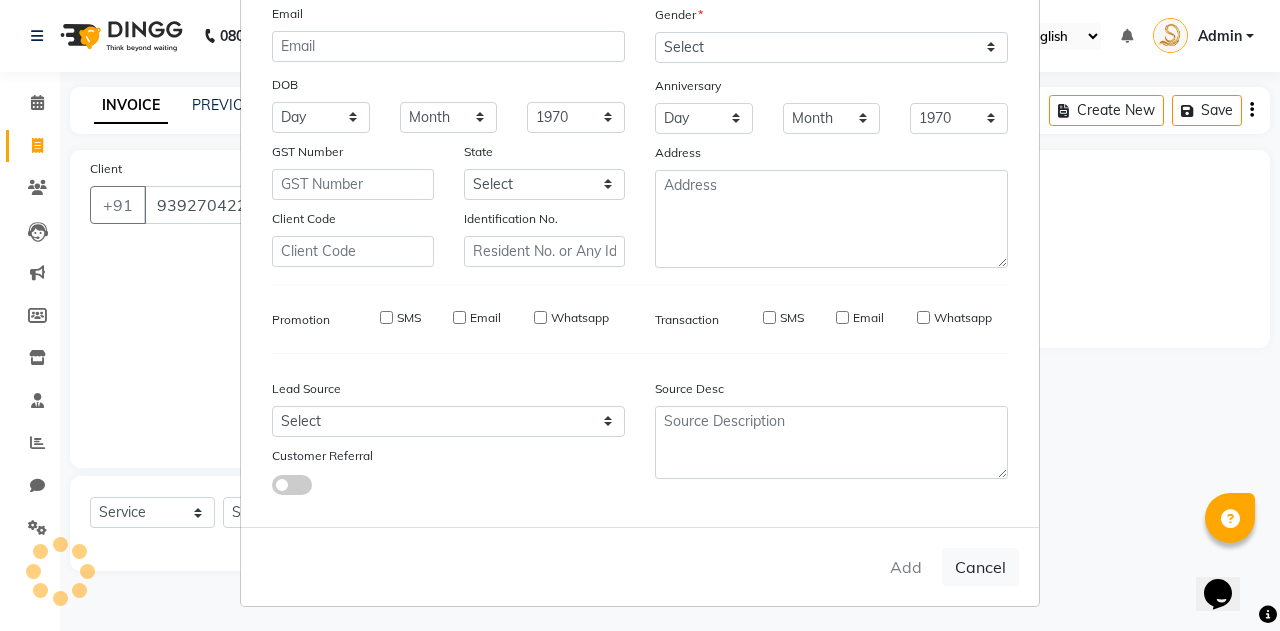 select 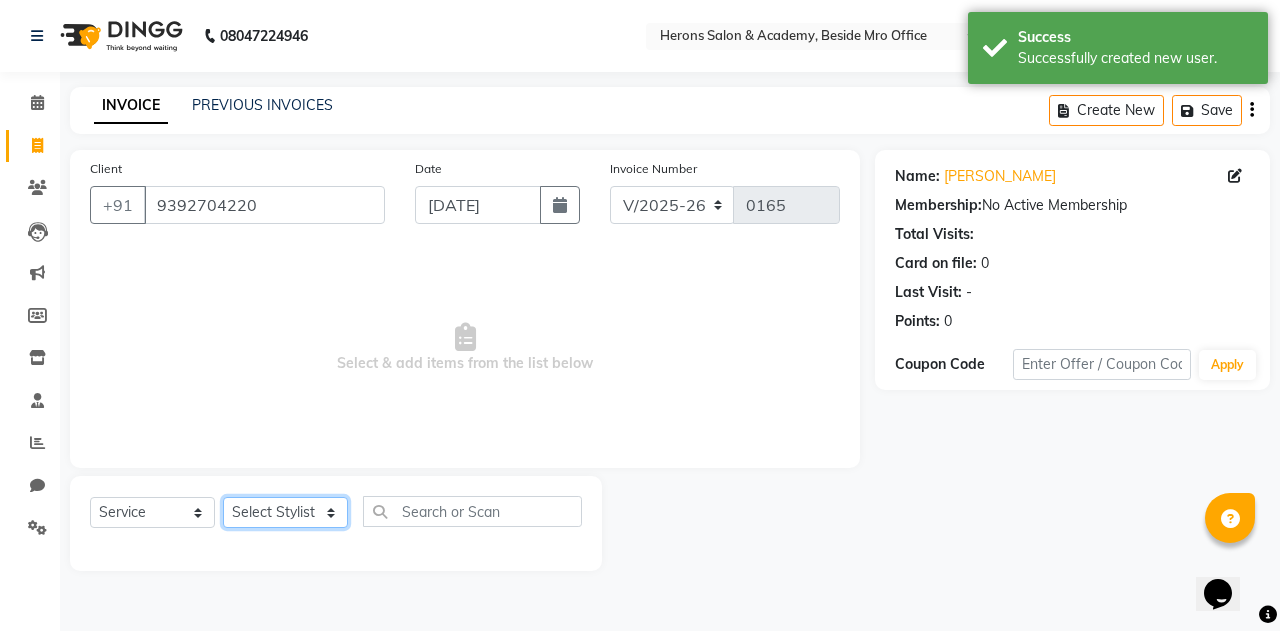 click on "Select Stylist [PERSON_NAME] [PERSON_NAME]" 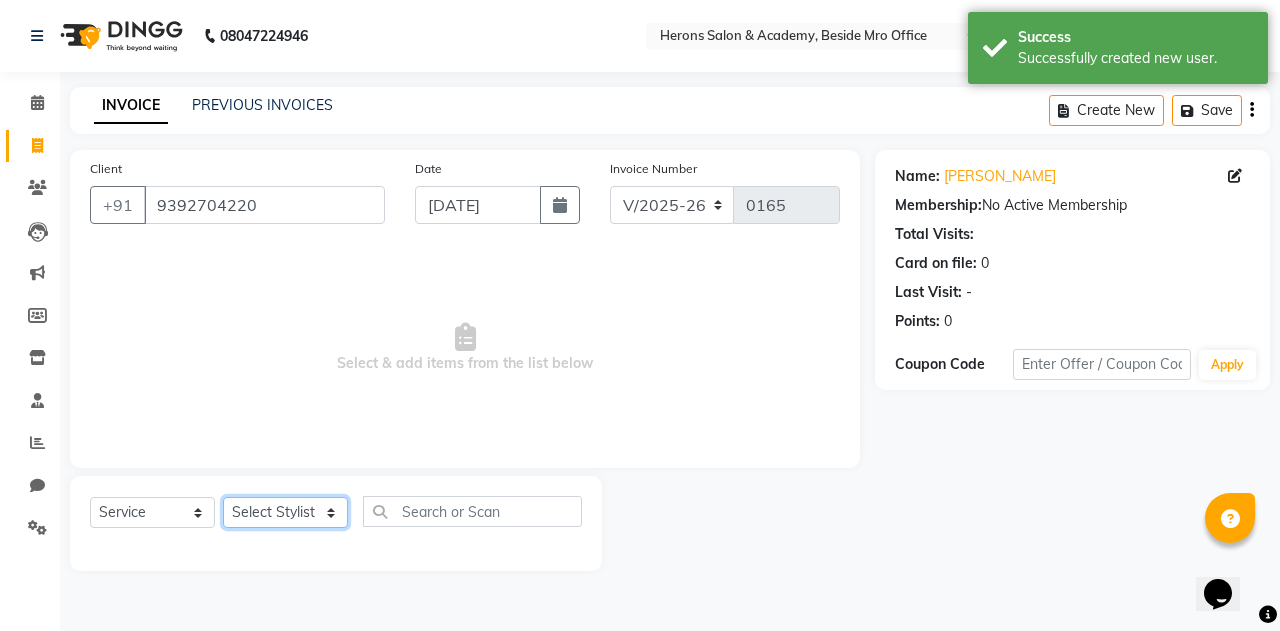 select on "69236" 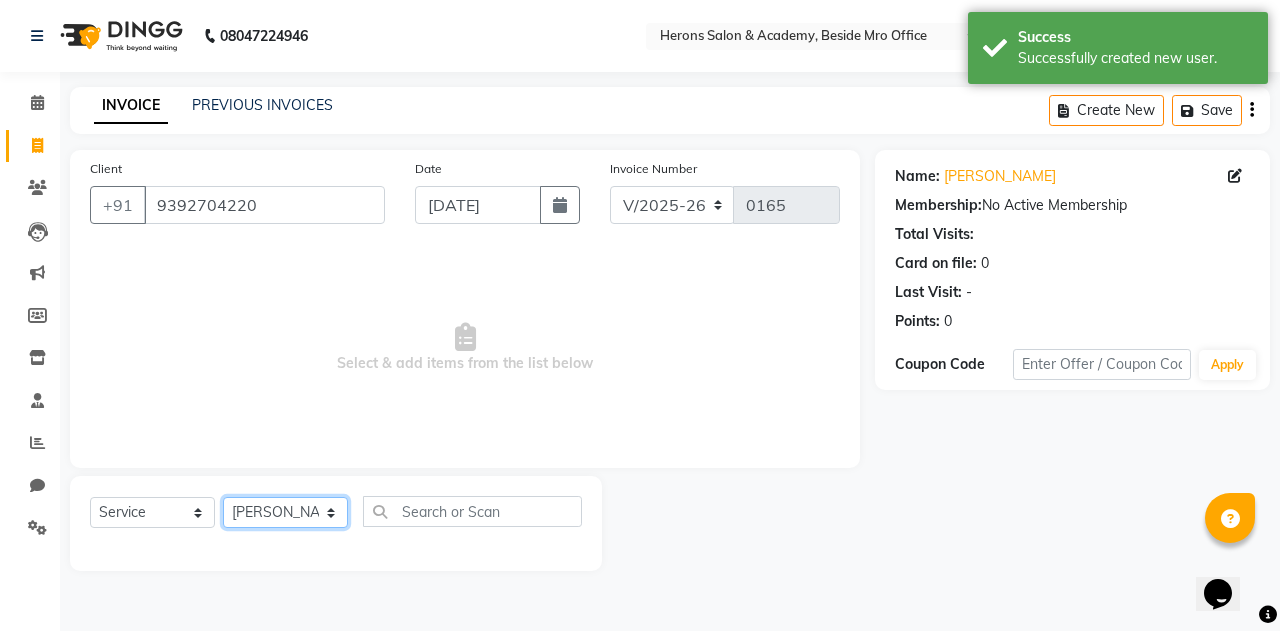 click on "Select Stylist [PERSON_NAME] [PERSON_NAME]" 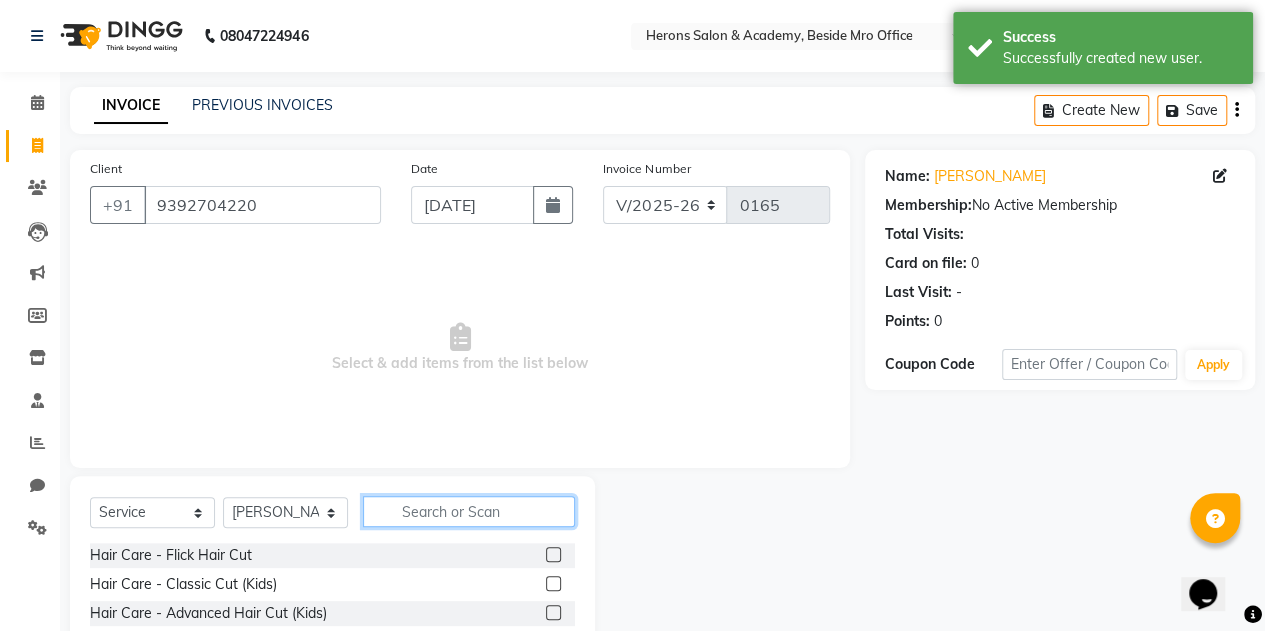 click 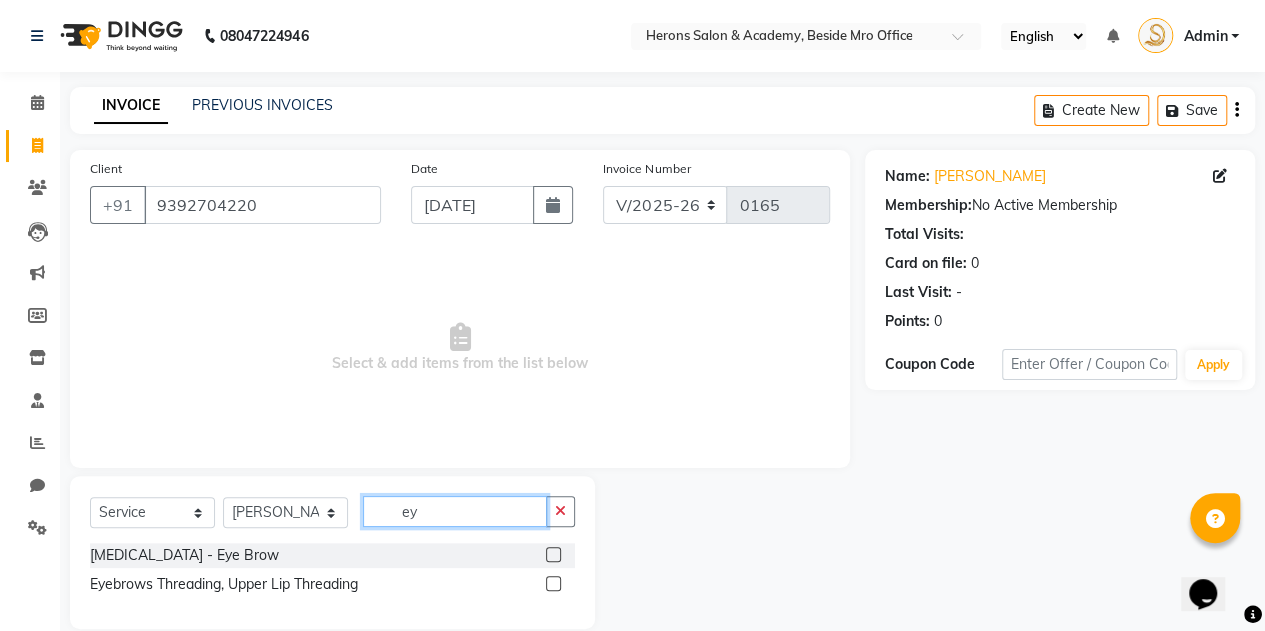 type on "ey" 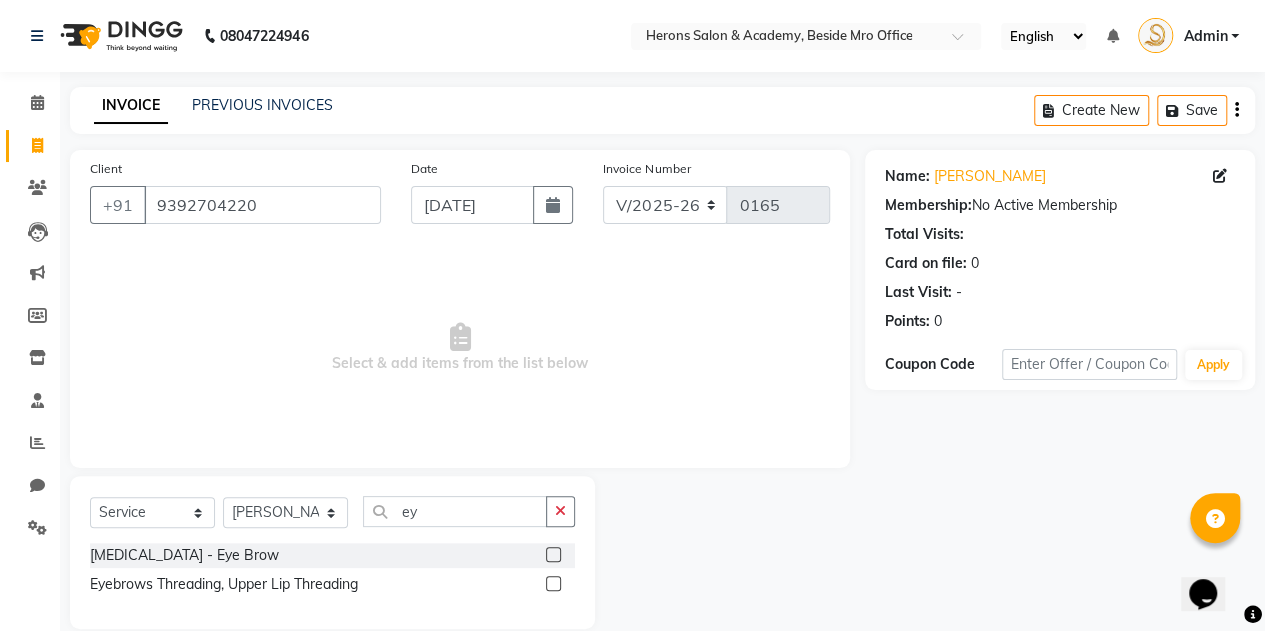 click 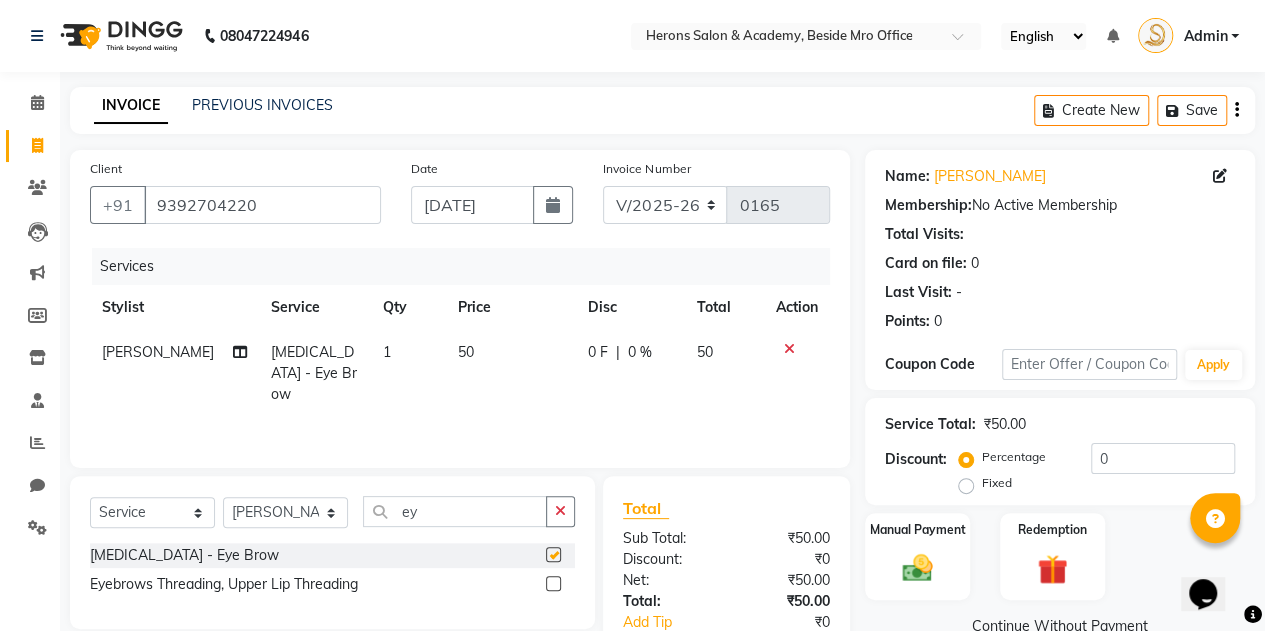 checkbox on "false" 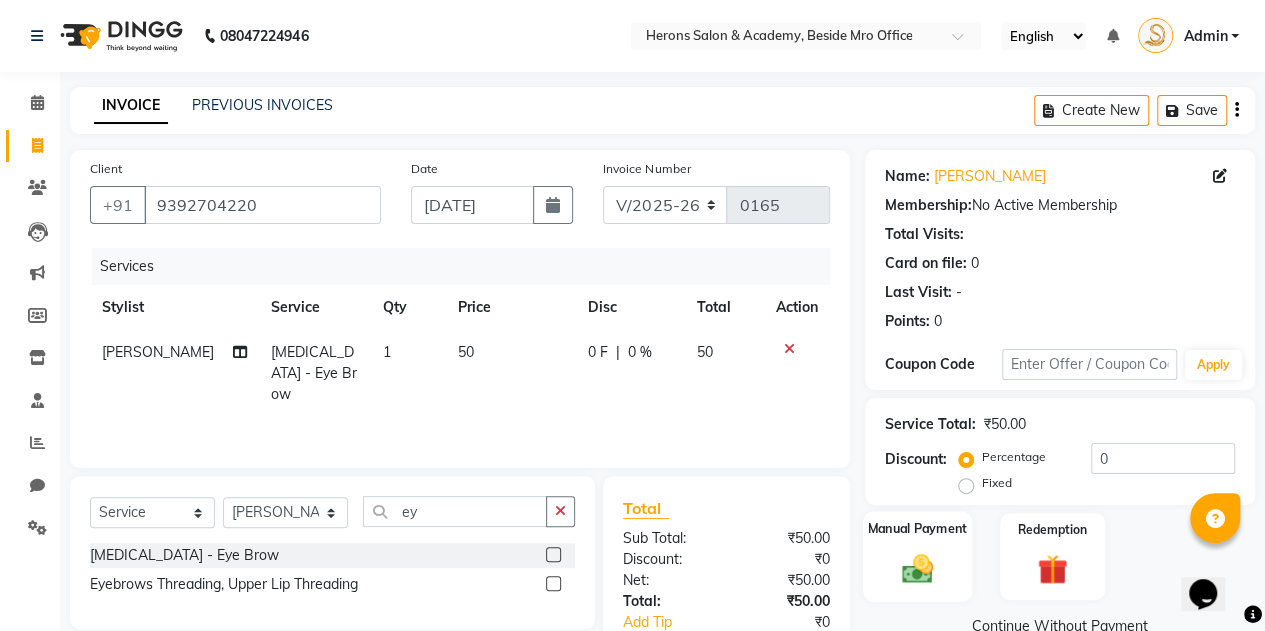 click on "Manual Payment" 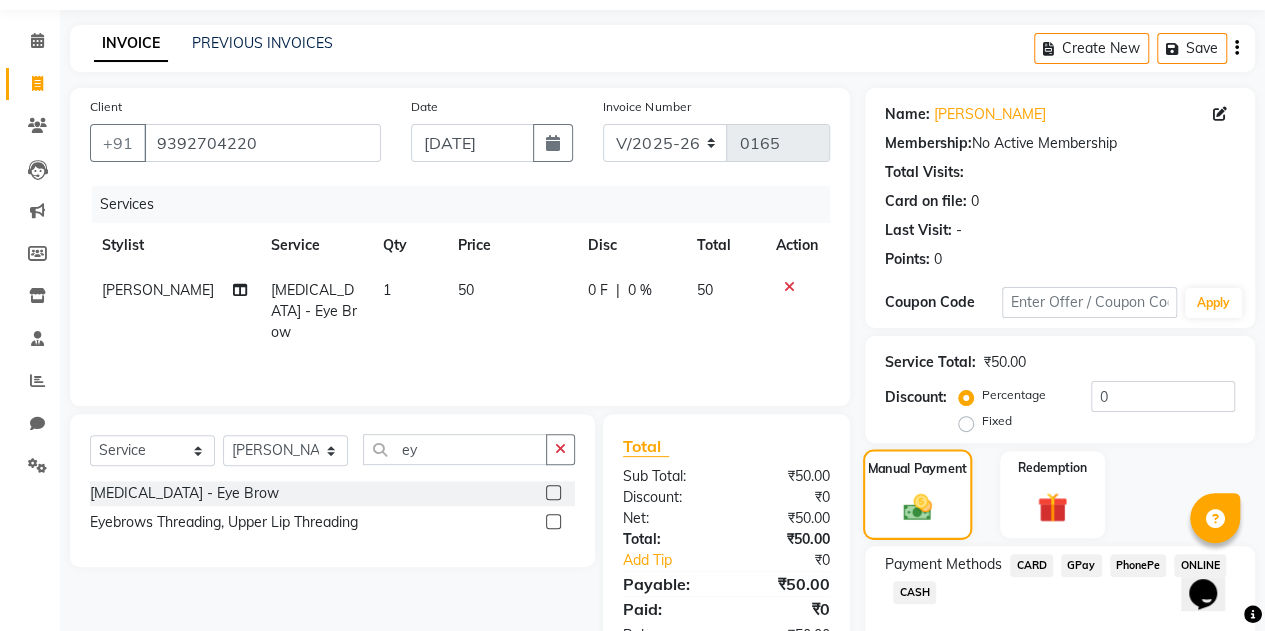scroll, scrollTop: 167, scrollLeft: 0, axis: vertical 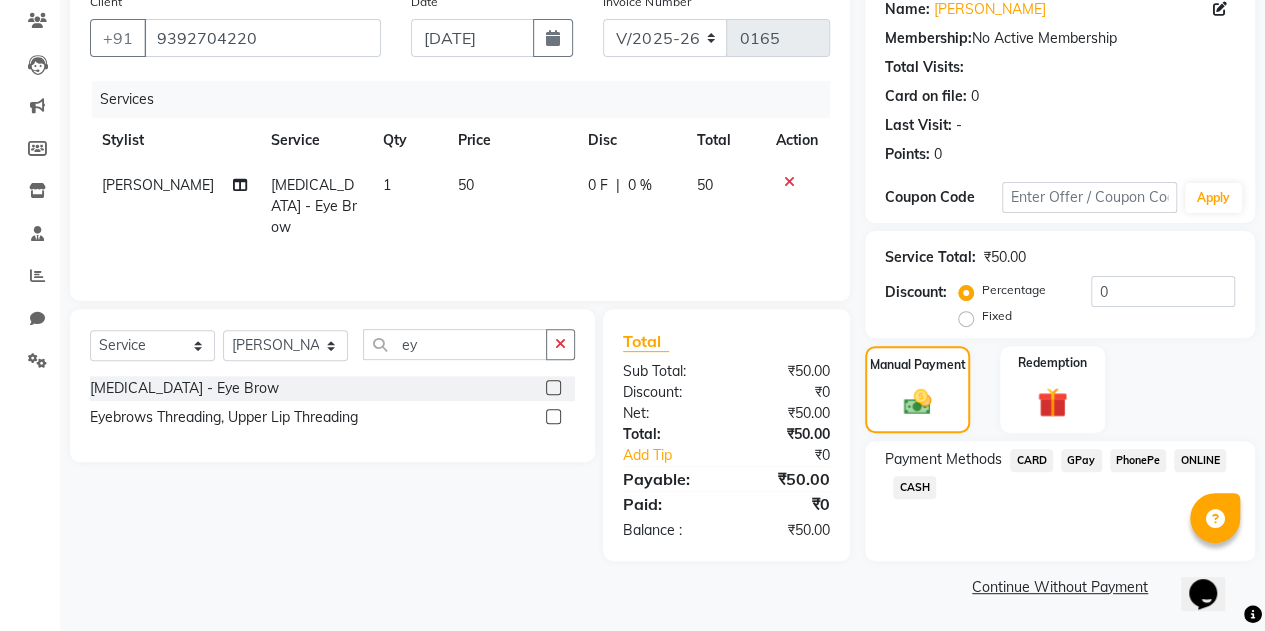 click on "CASH" 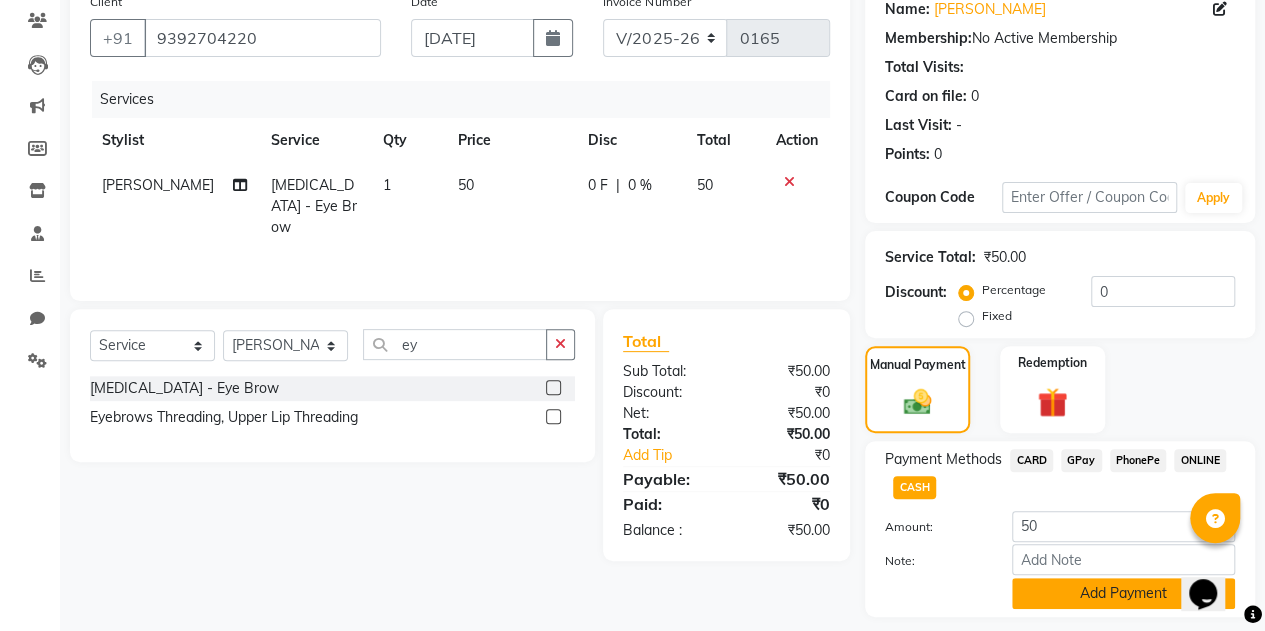 click on "Add Payment" 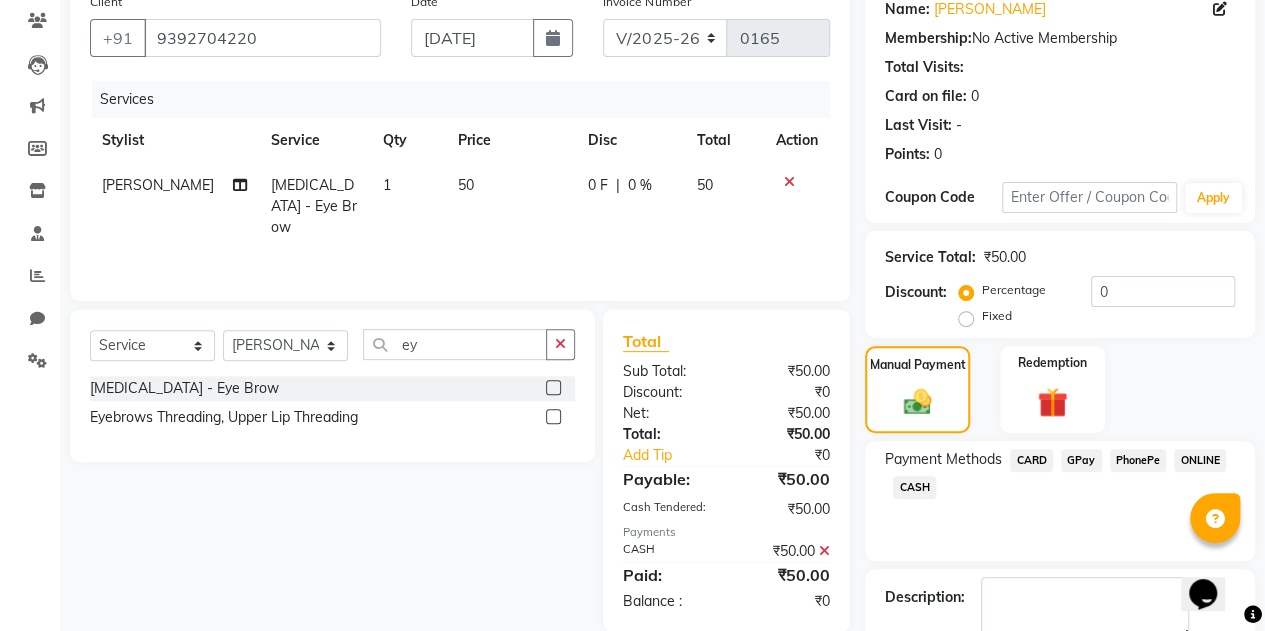 scroll, scrollTop: 278, scrollLeft: 0, axis: vertical 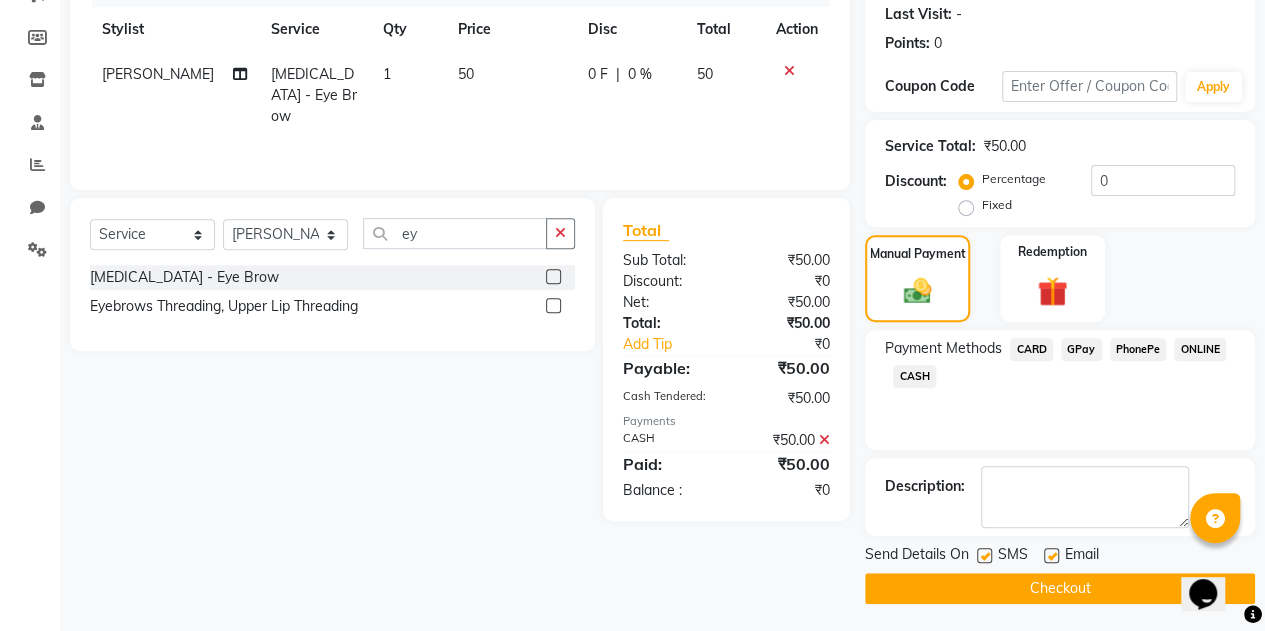 click on "Checkout" 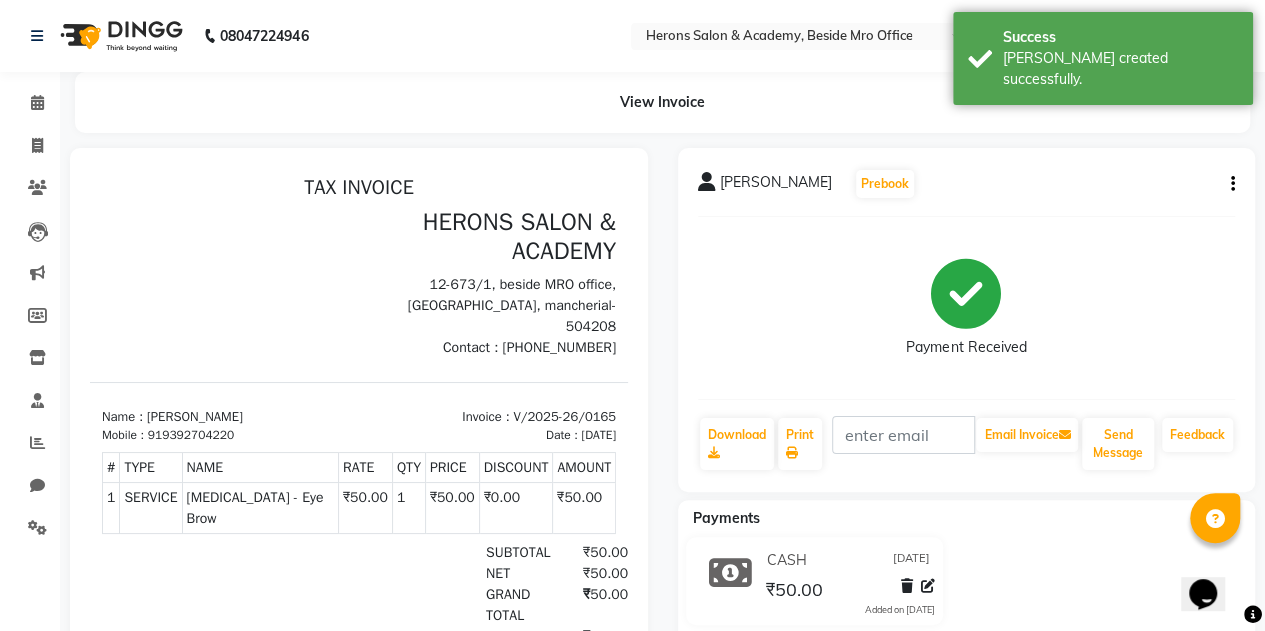scroll, scrollTop: 0, scrollLeft: 0, axis: both 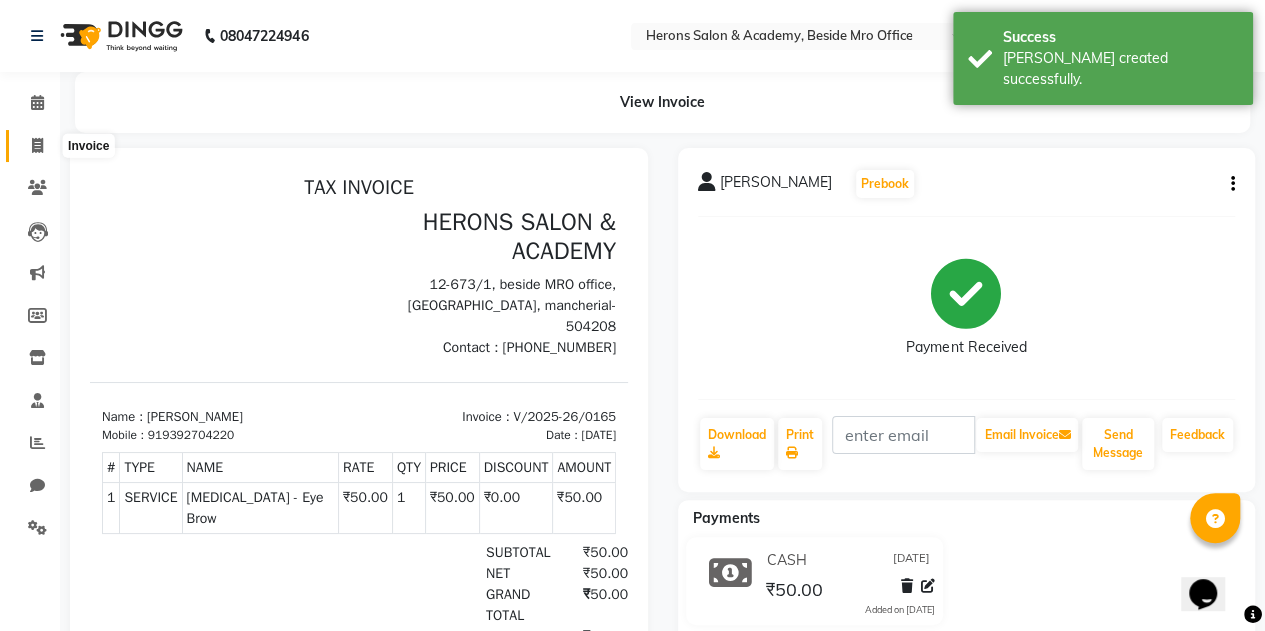 click 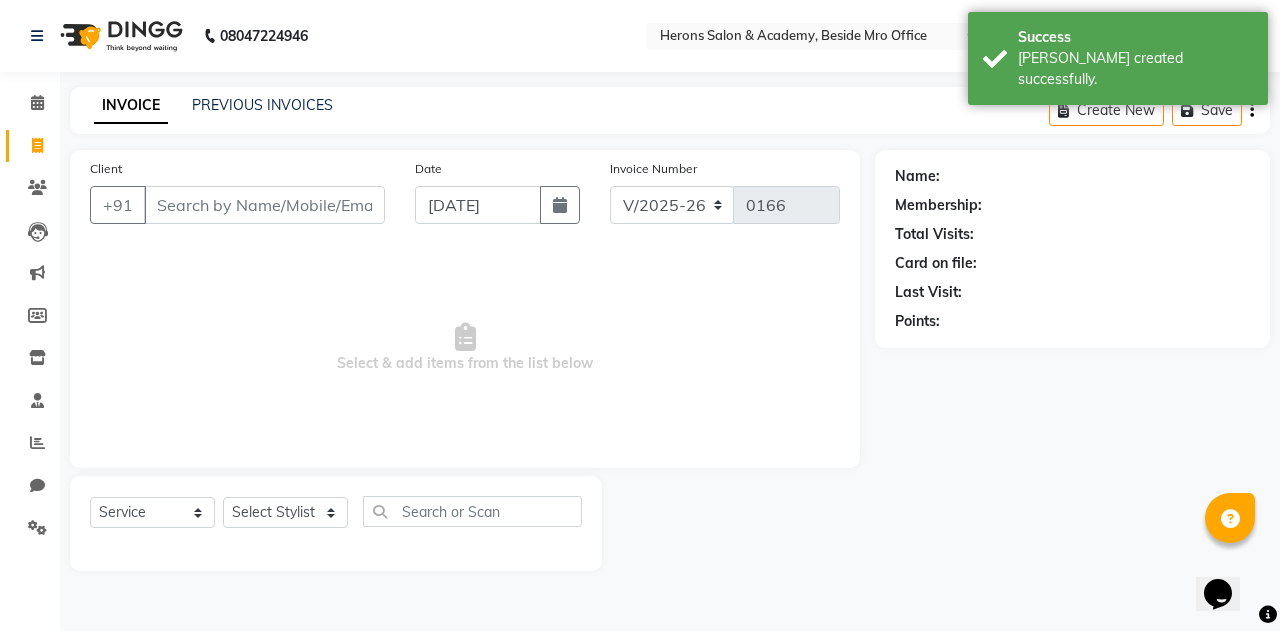 click on "Client" at bounding box center (264, 205) 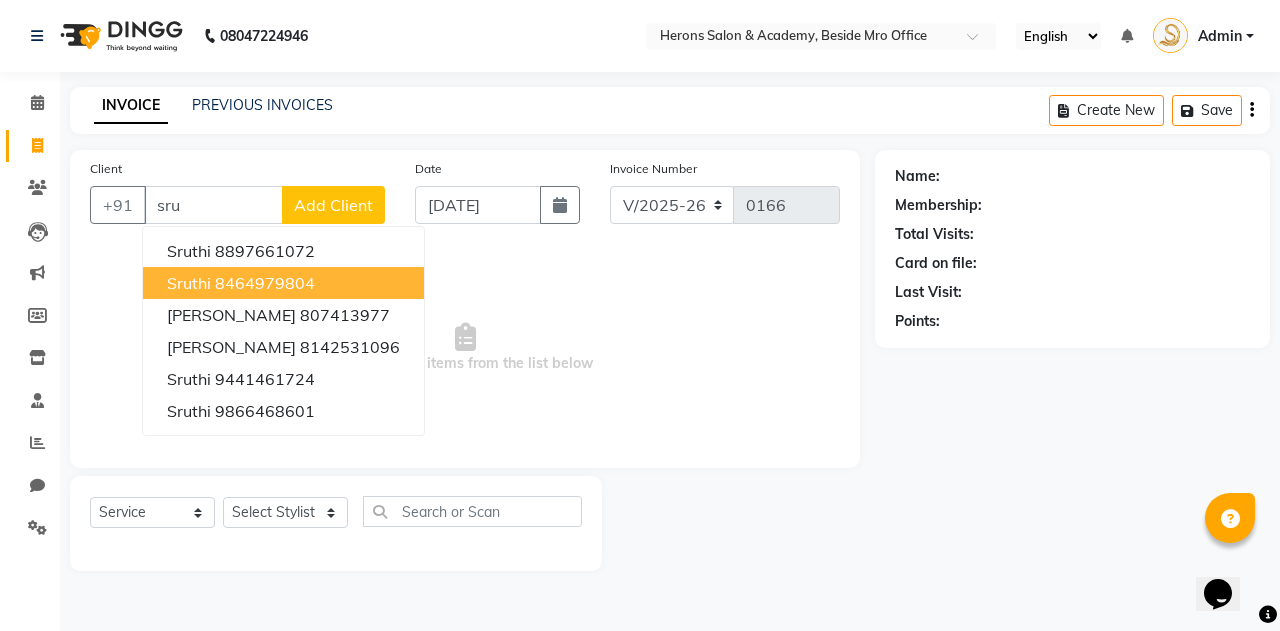 click on "8464979804" at bounding box center [265, 283] 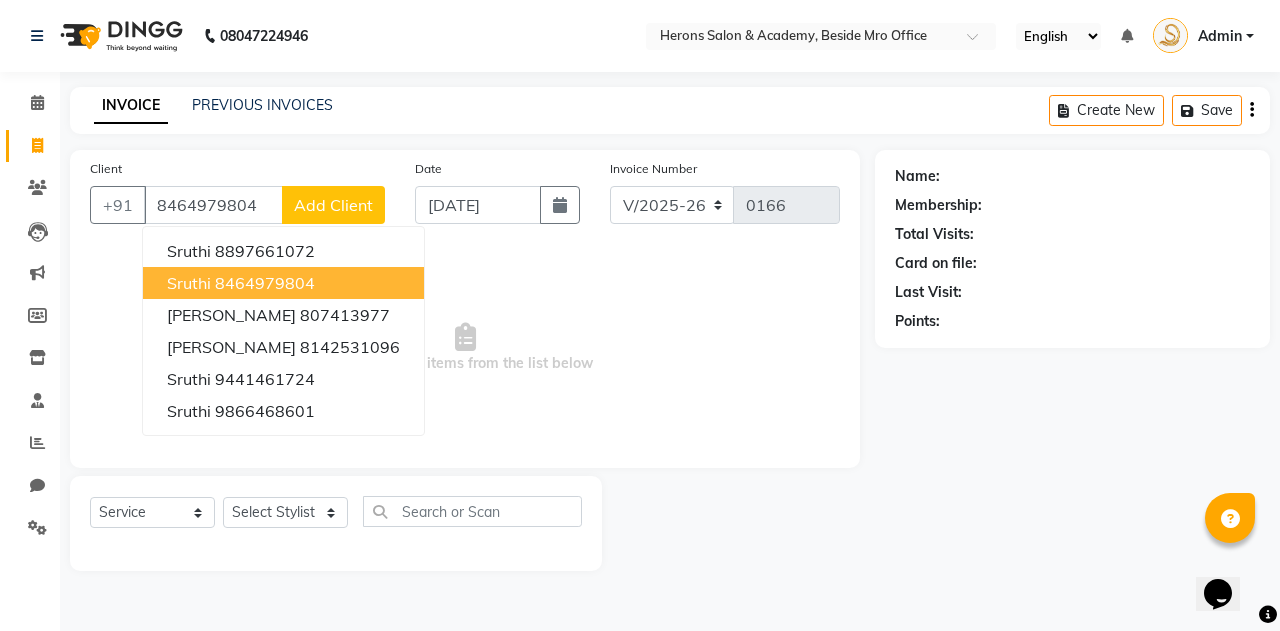 type on "8464979804" 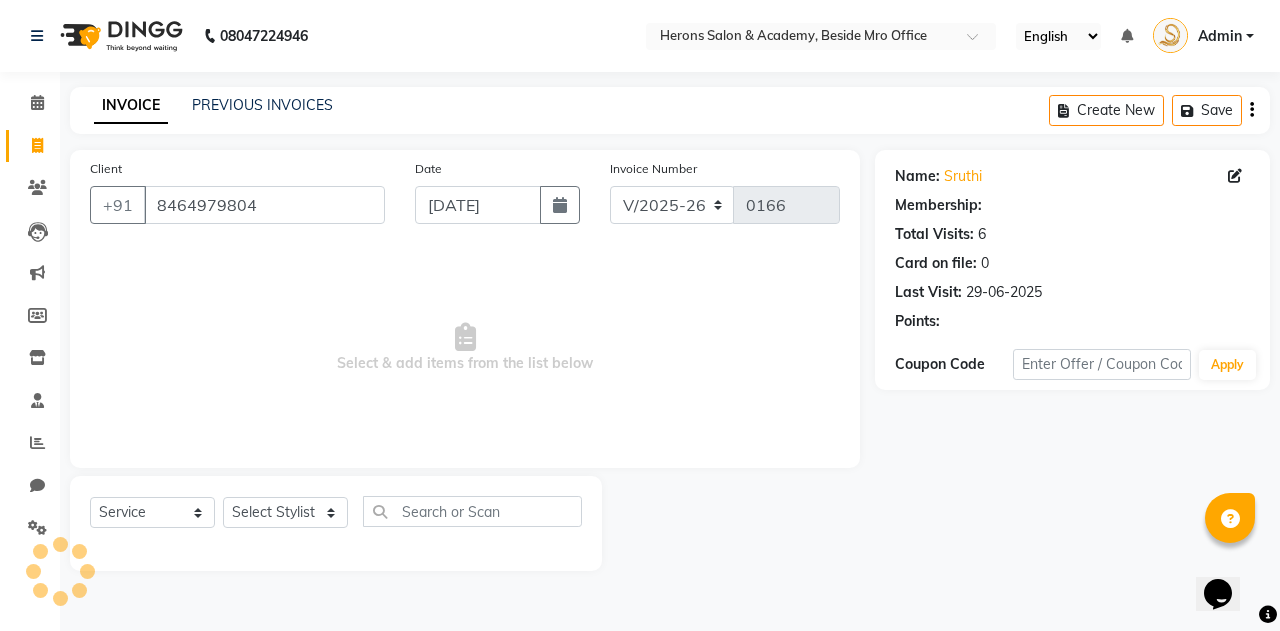 select on "1: Object" 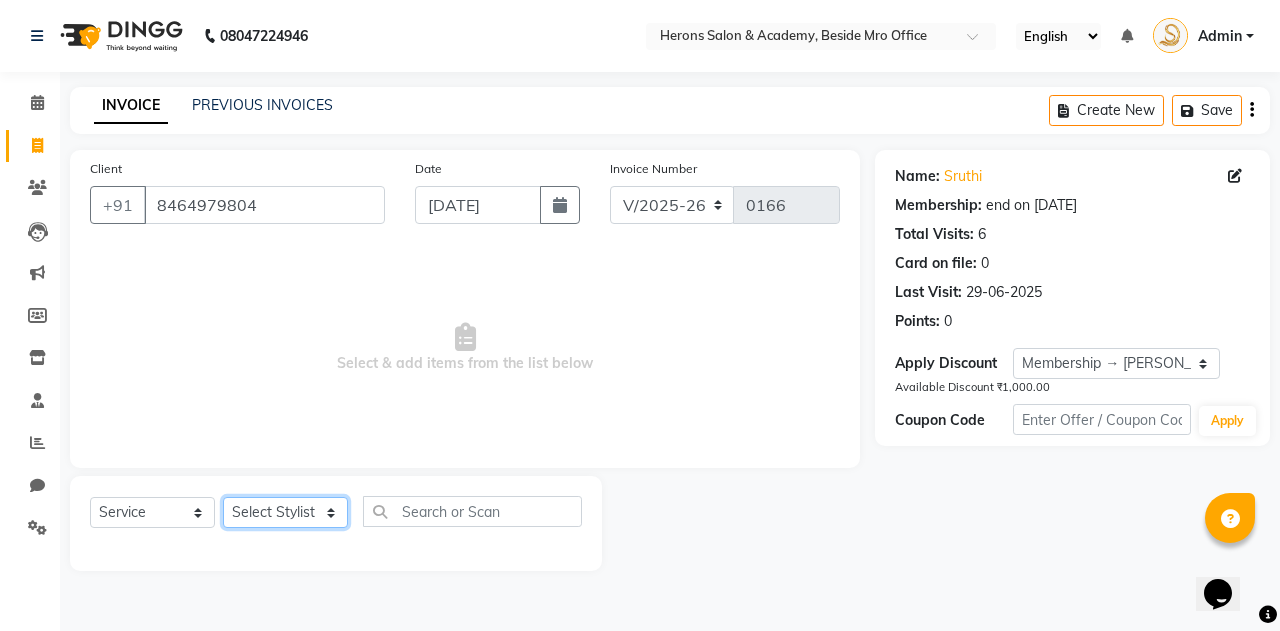 click on "Select Stylist [PERSON_NAME] [PERSON_NAME]" 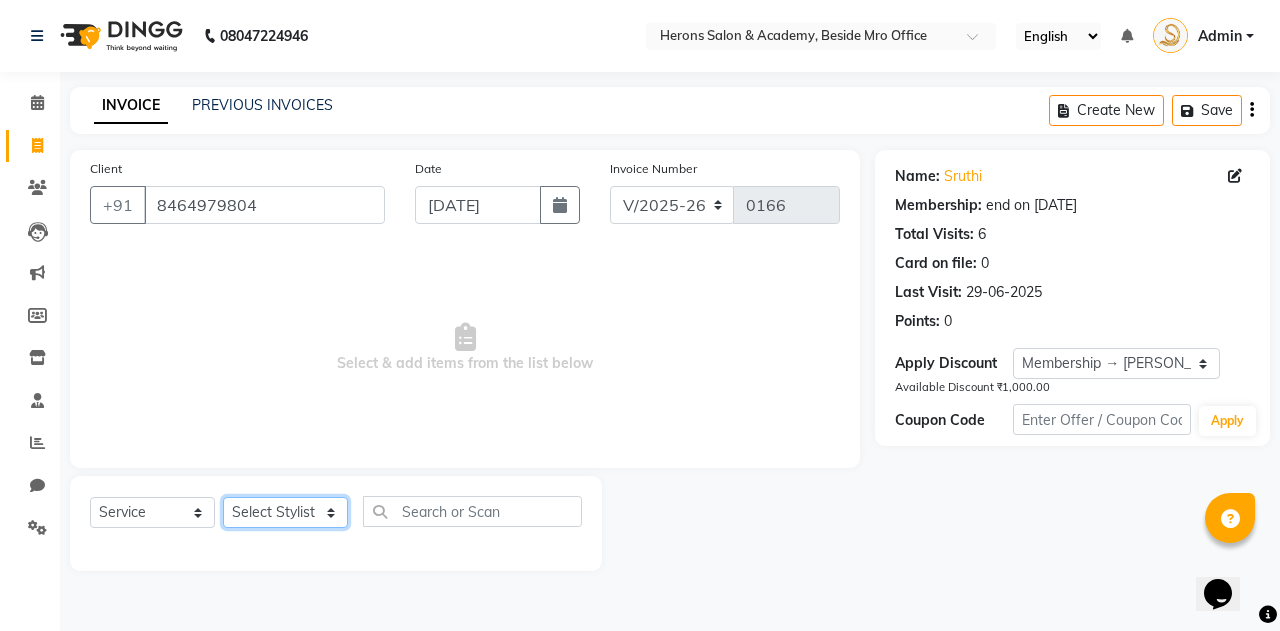 select on "69236" 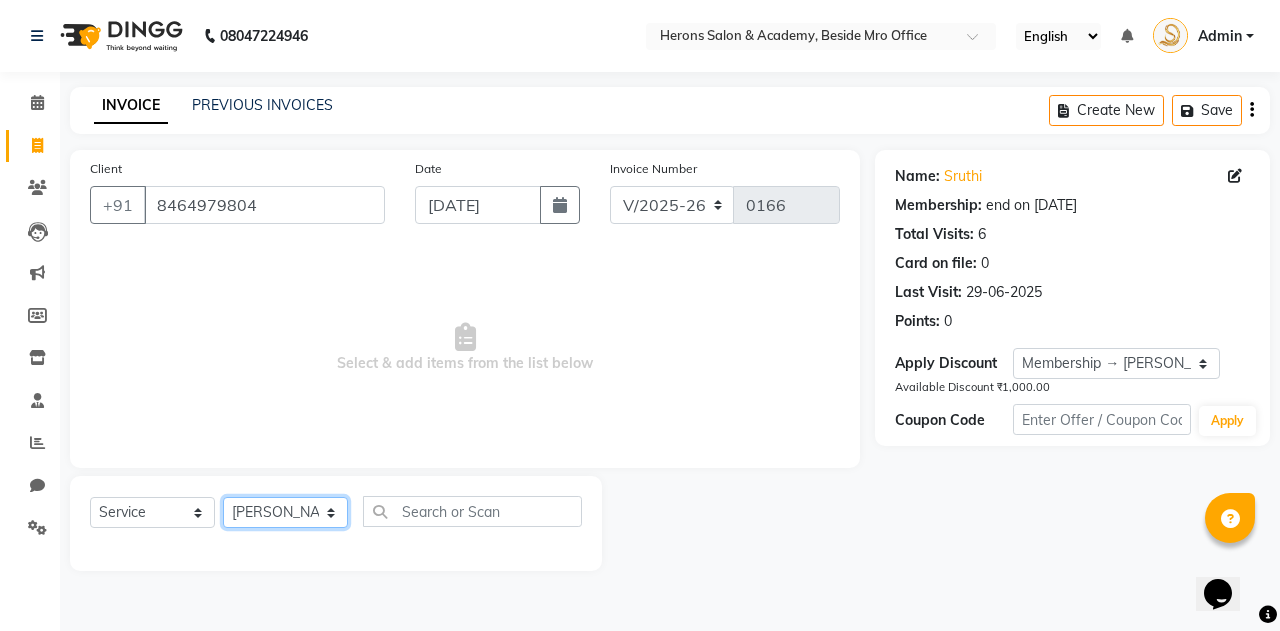 click on "Select Stylist [PERSON_NAME] [PERSON_NAME]" 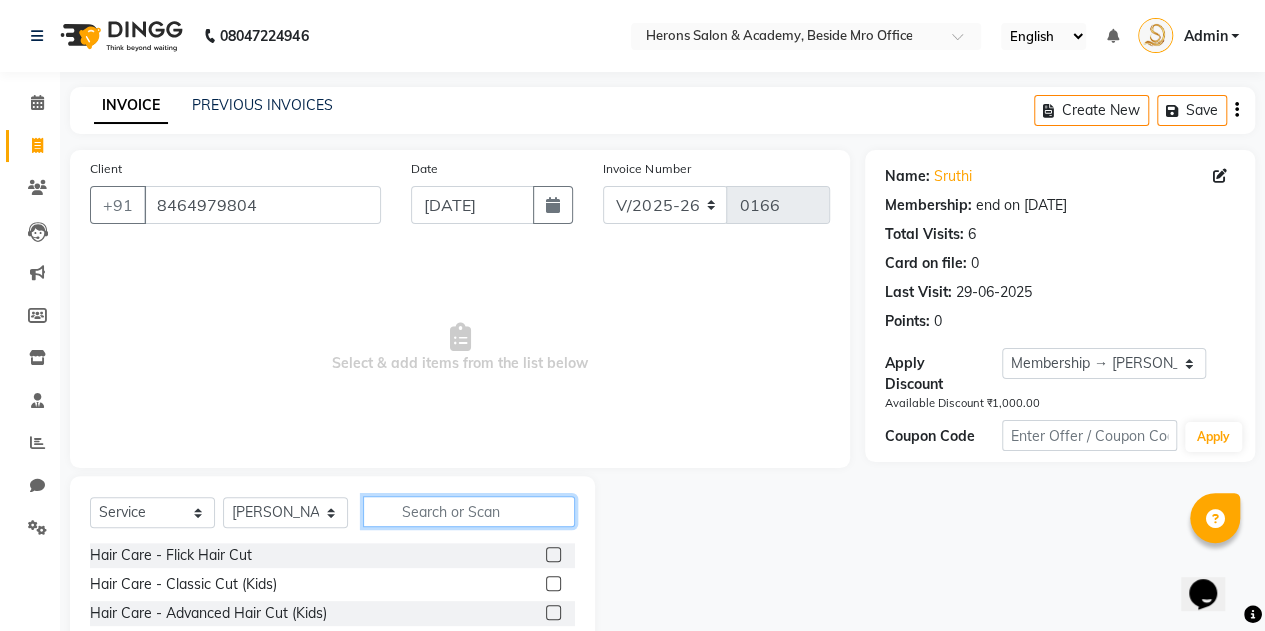 click 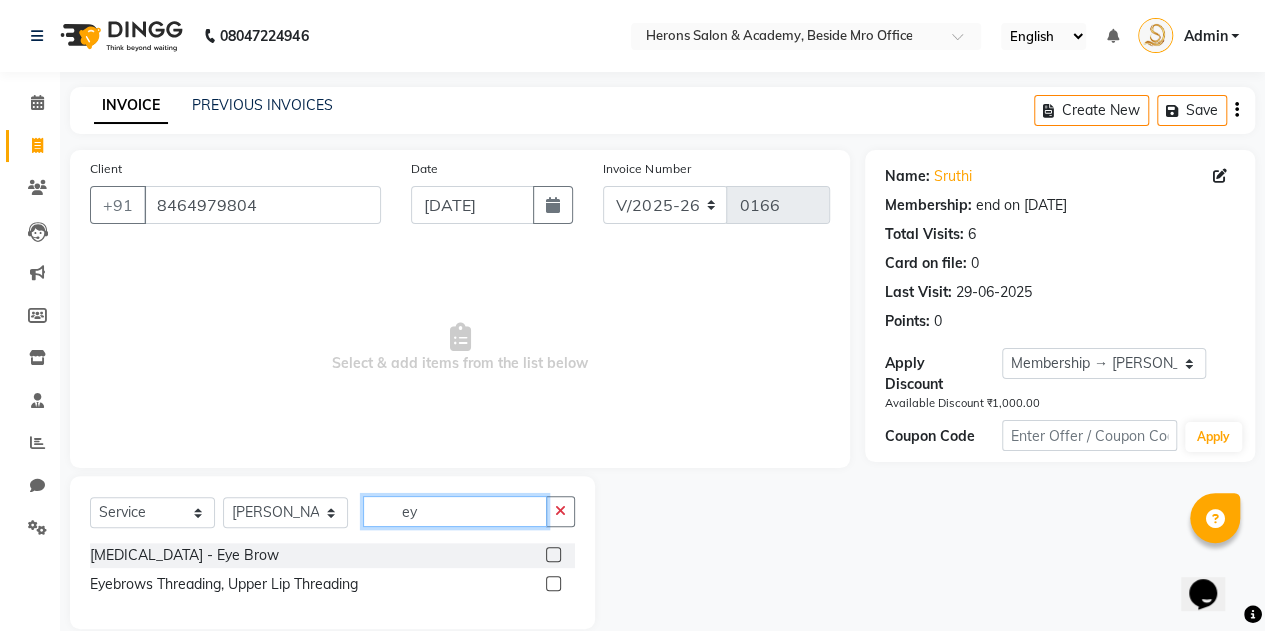 type on "ey" 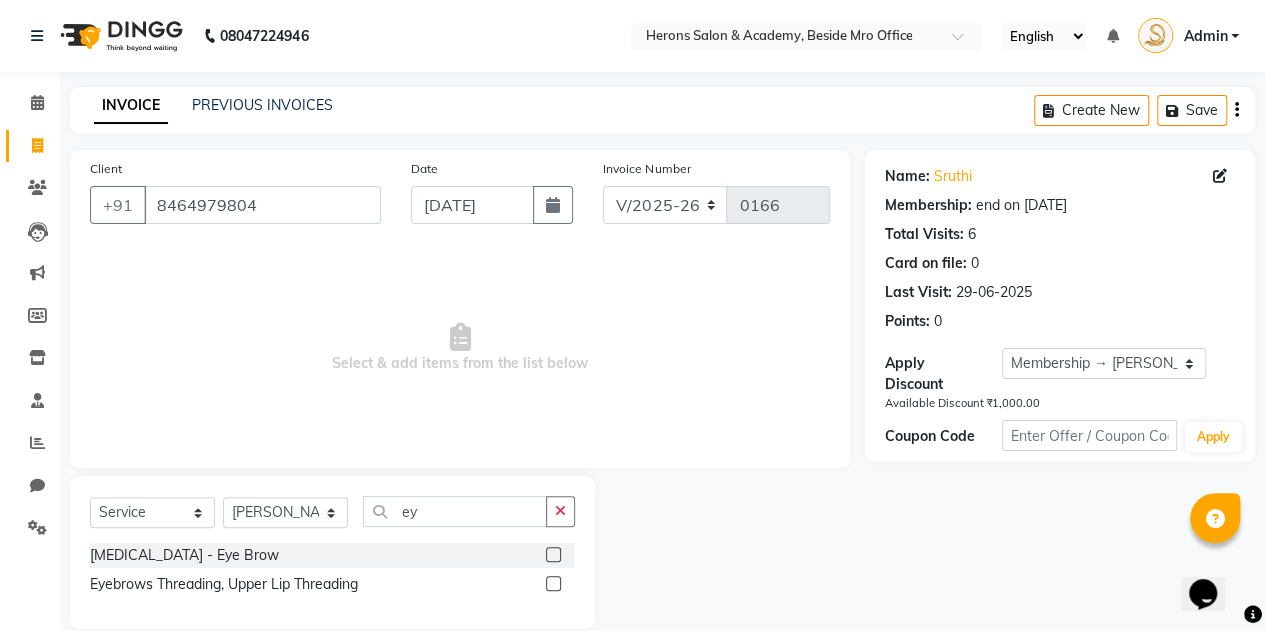 click 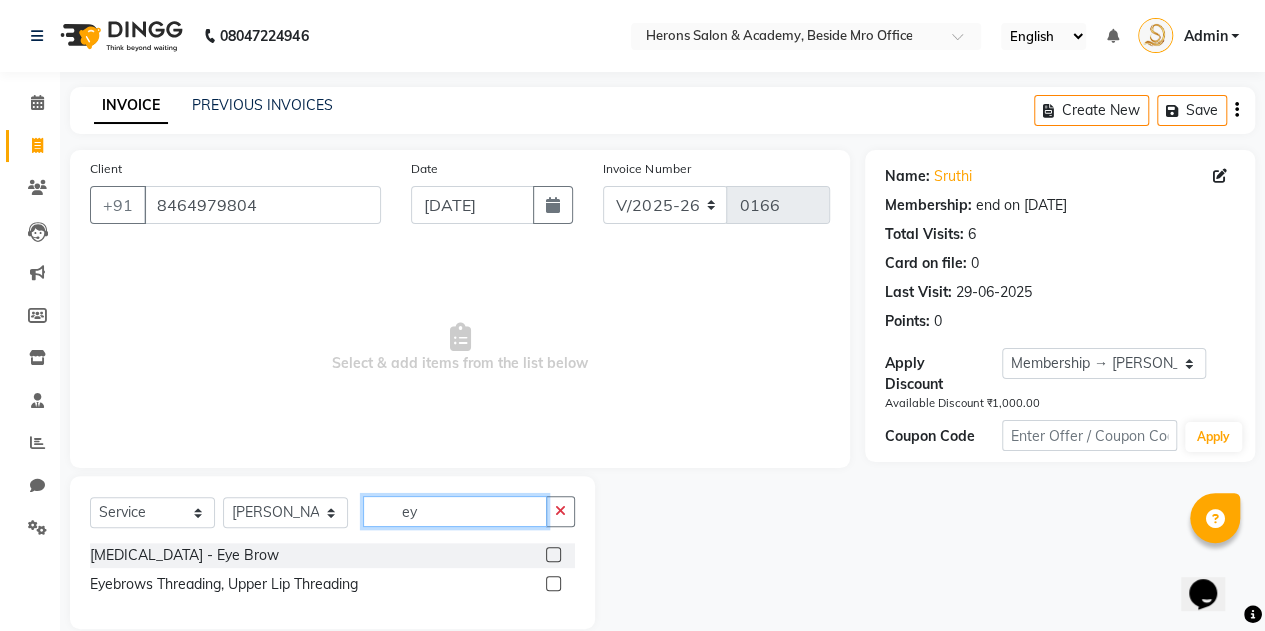 click on "ey" 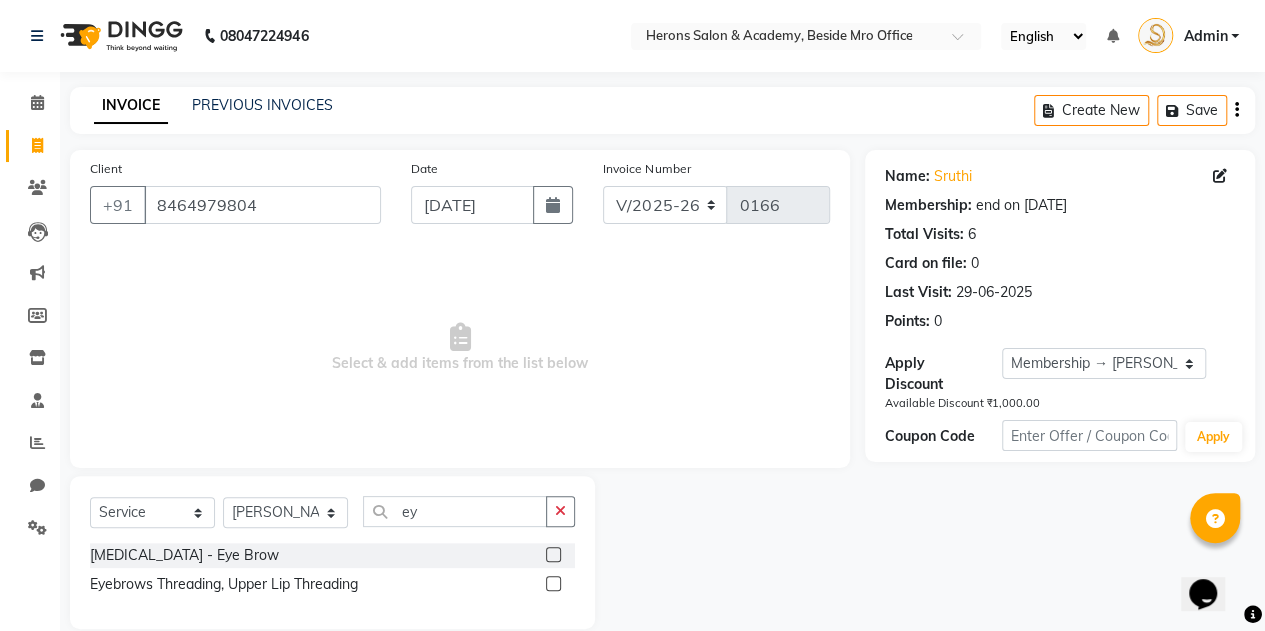 click 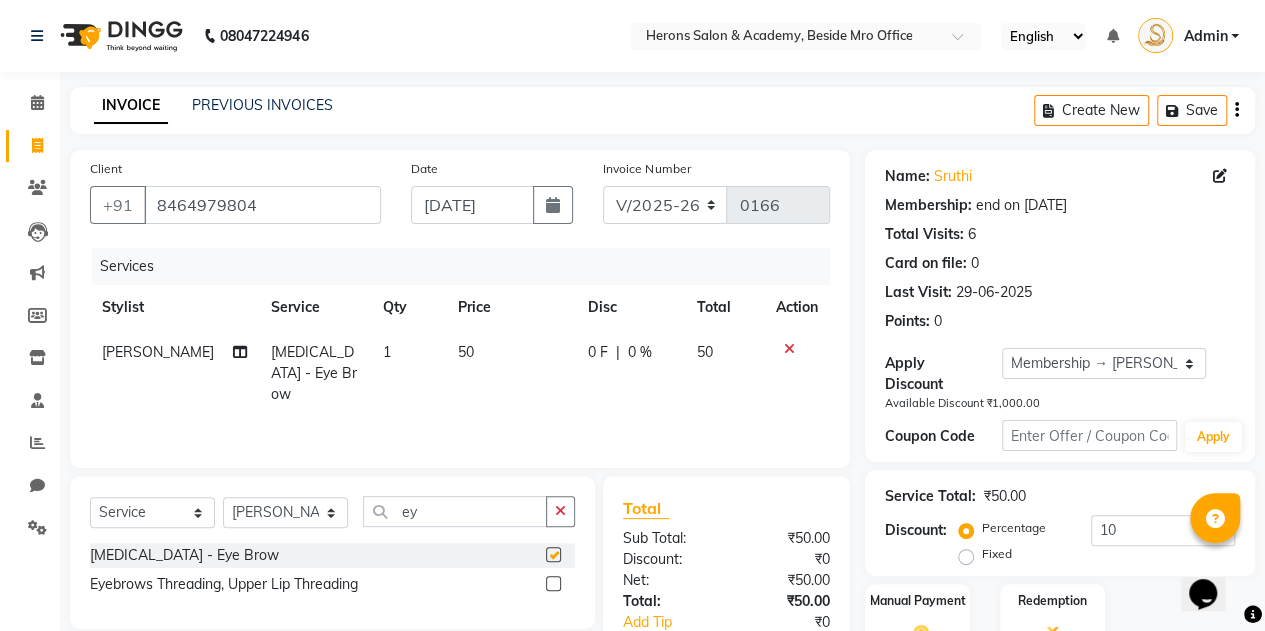 checkbox on "false" 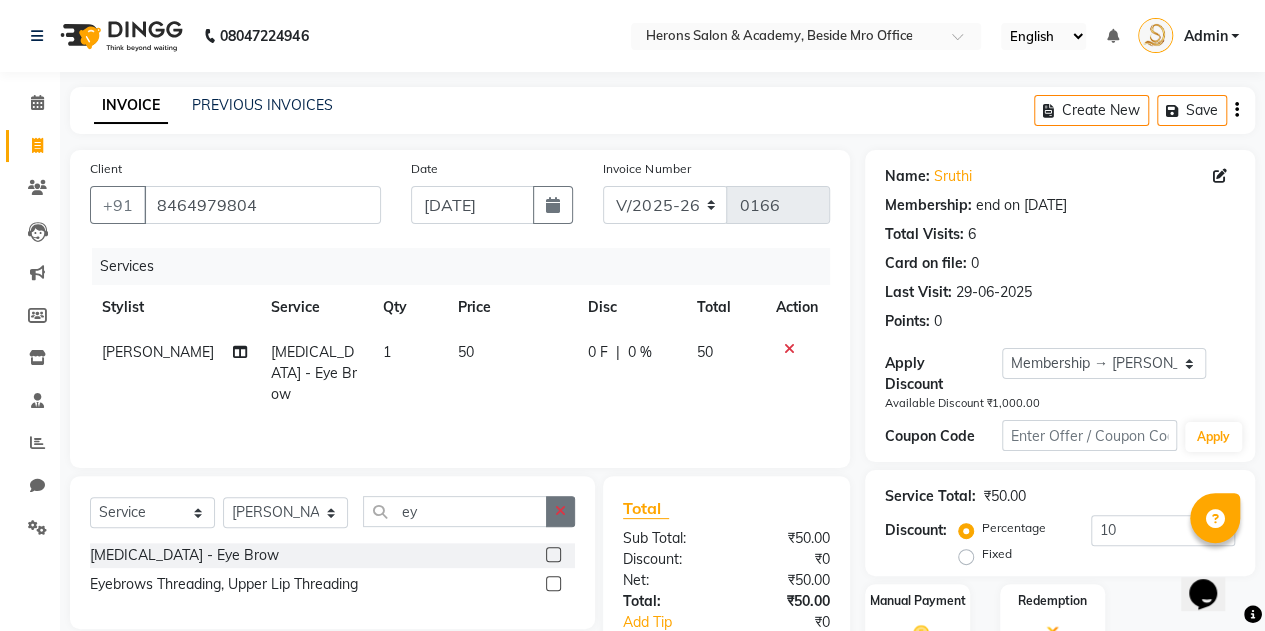 click 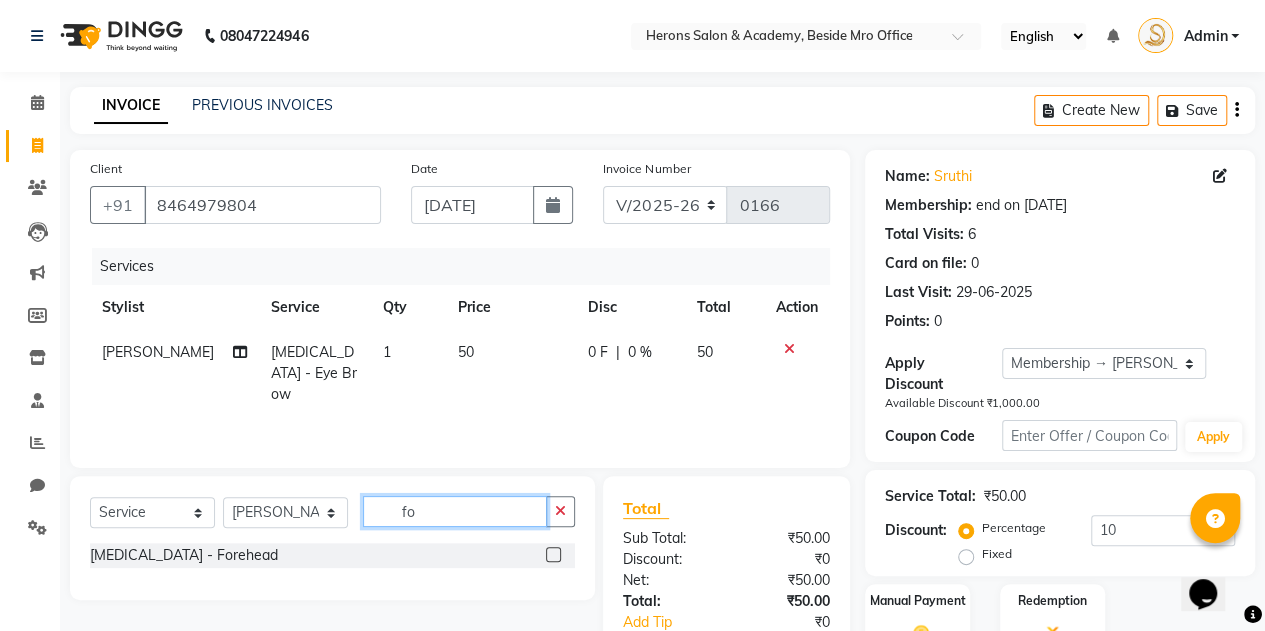 type on "fo" 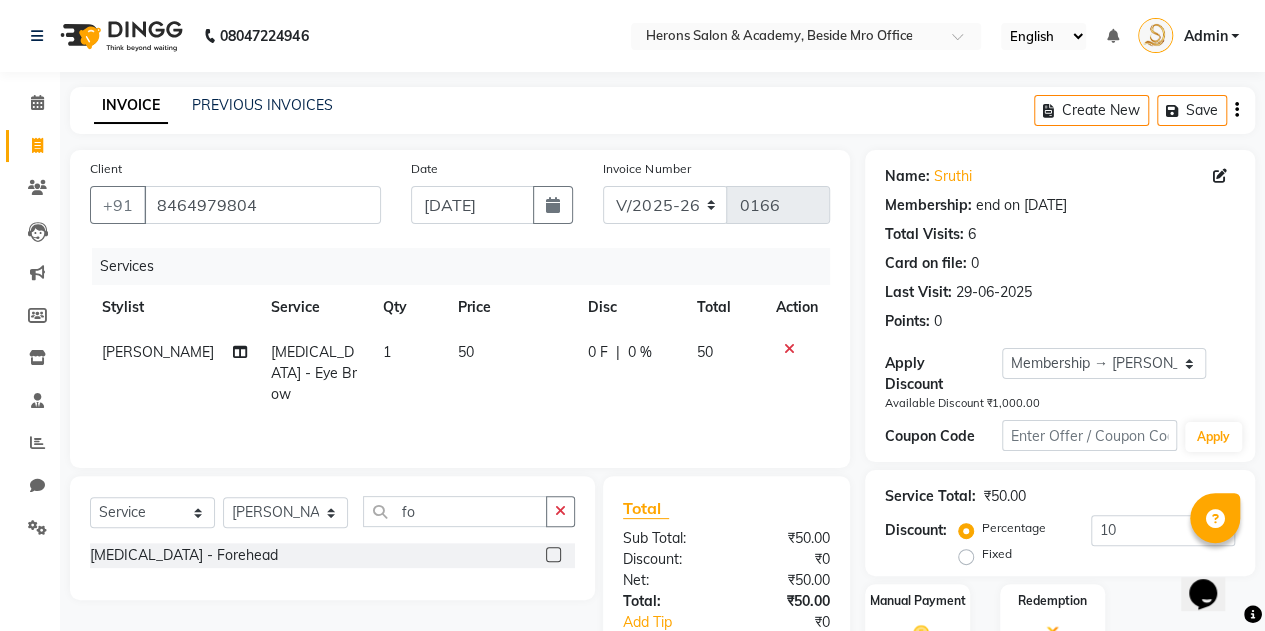 click 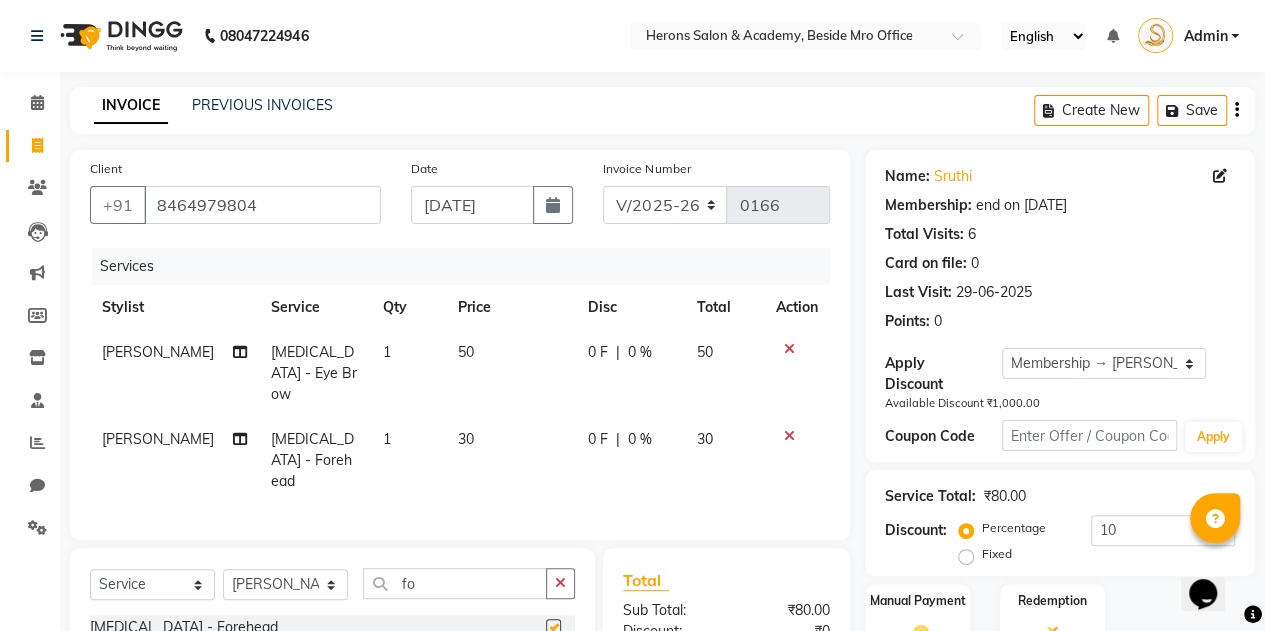 checkbox on "false" 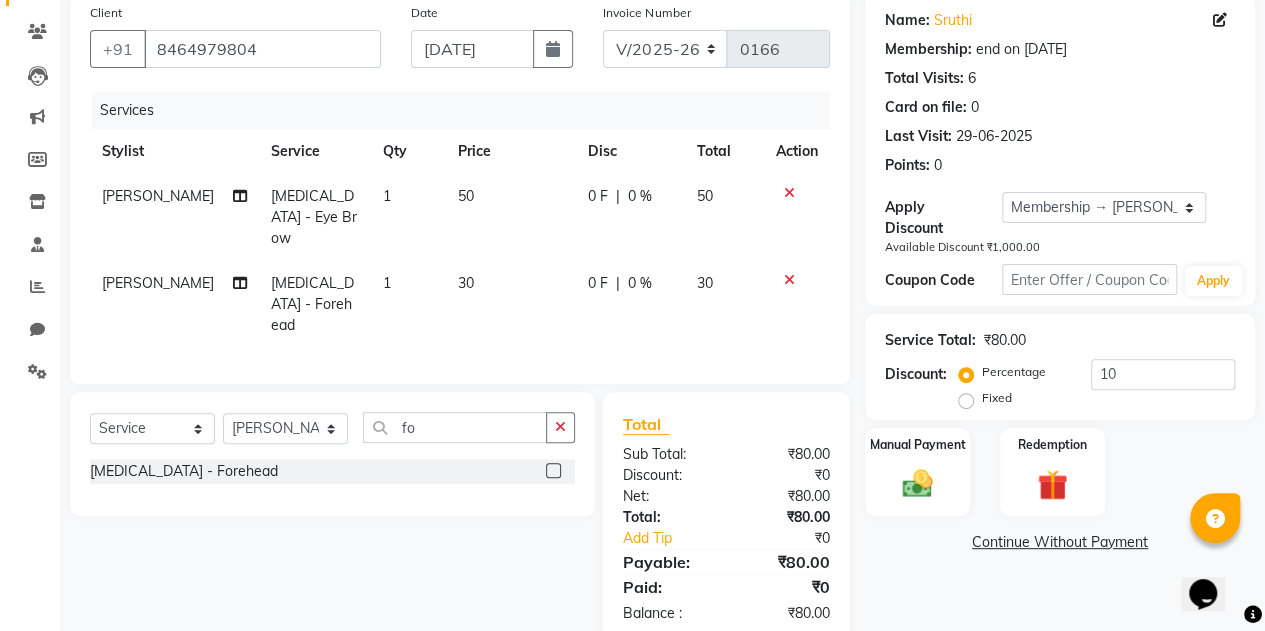 scroll, scrollTop: 170, scrollLeft: 0, axis: vertical 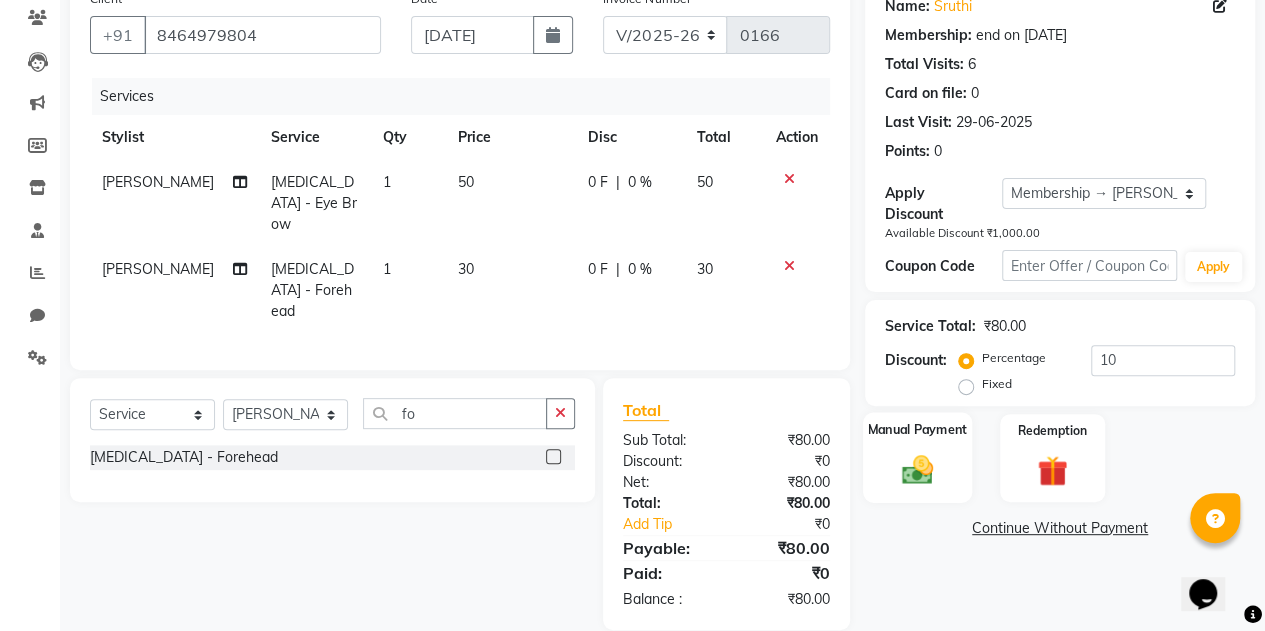 click 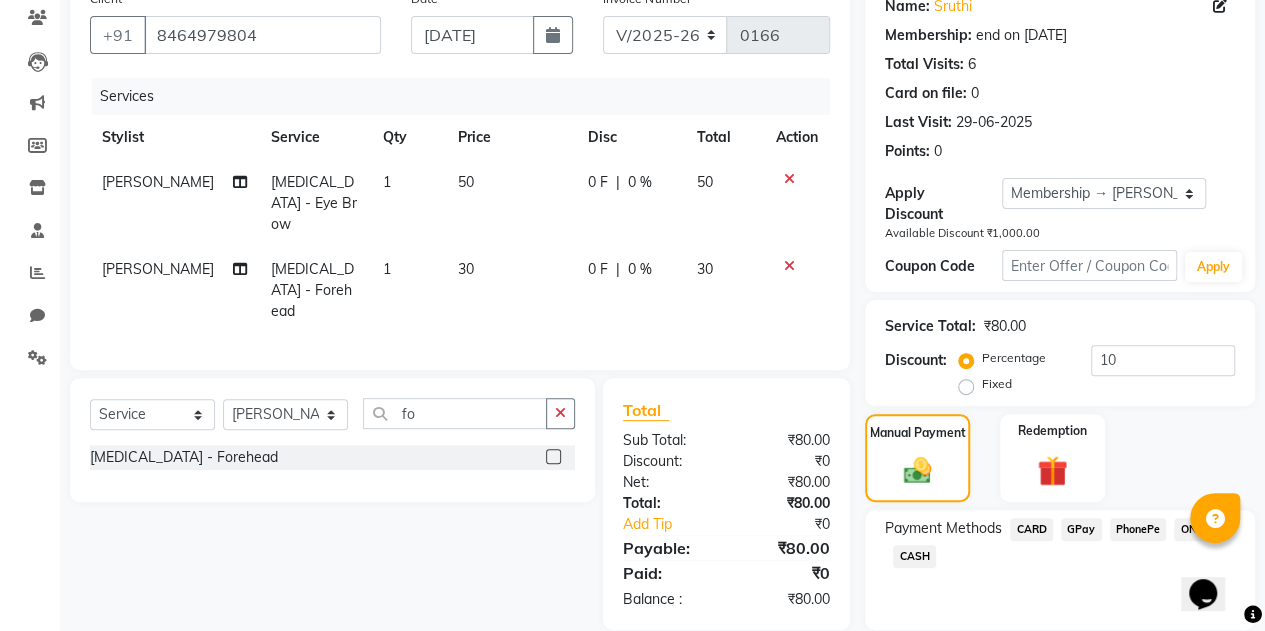 click on "PhonePe" 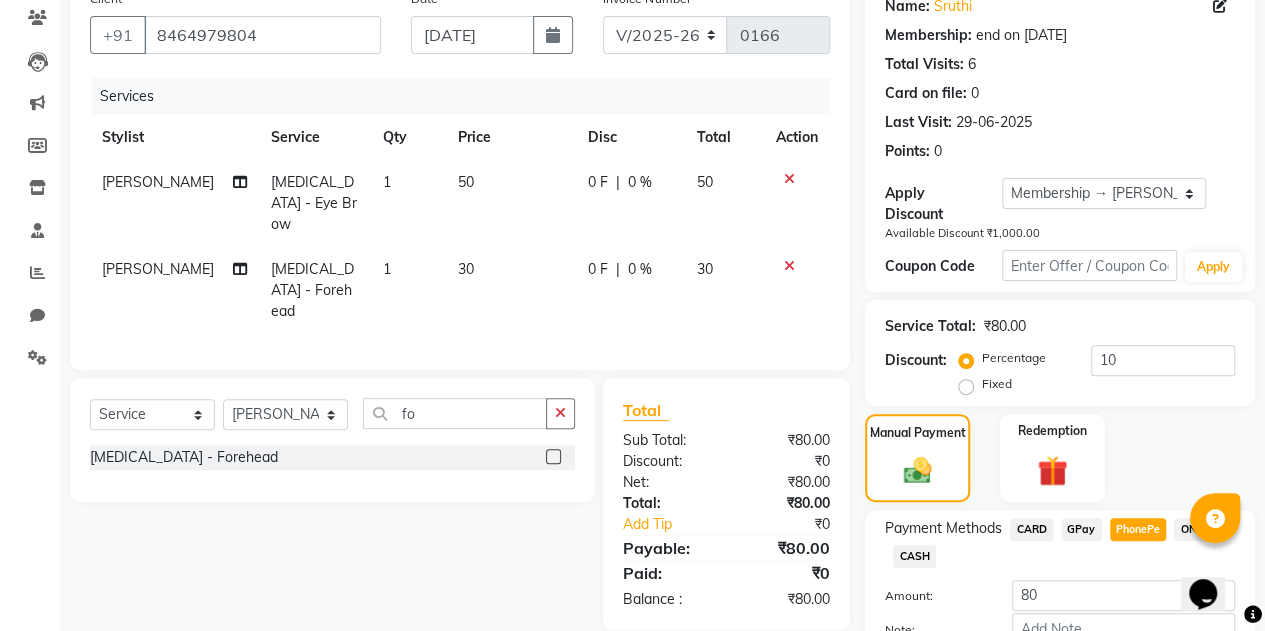 click on "PhonePe" 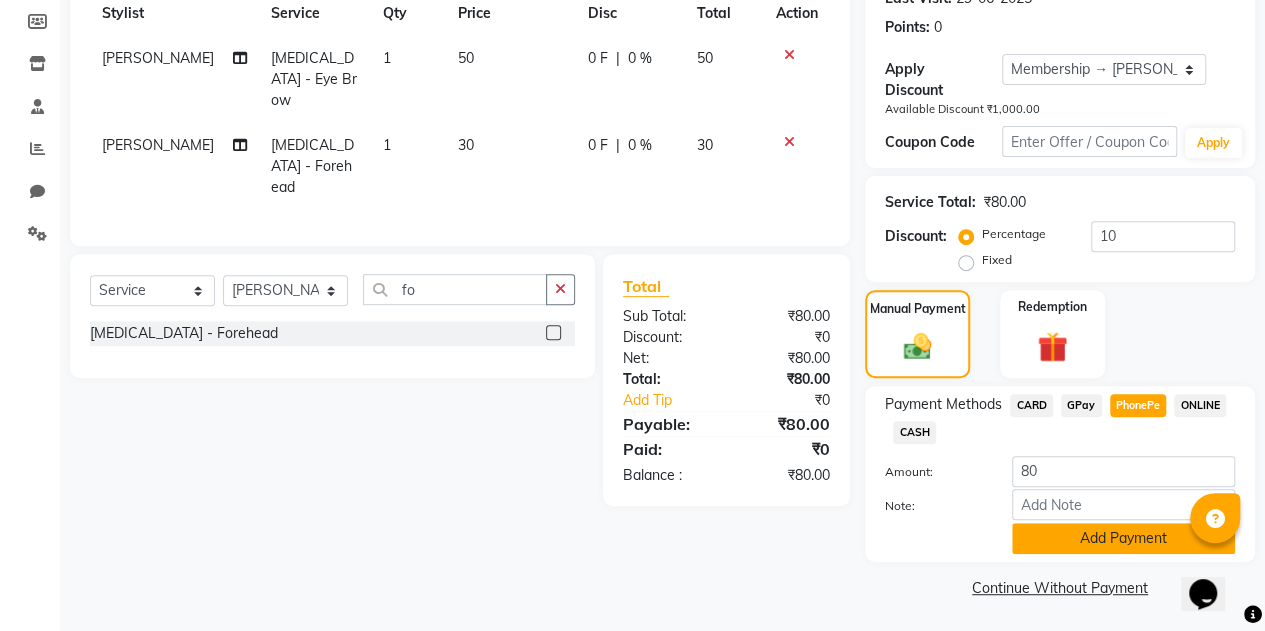 click on "Add Payment" 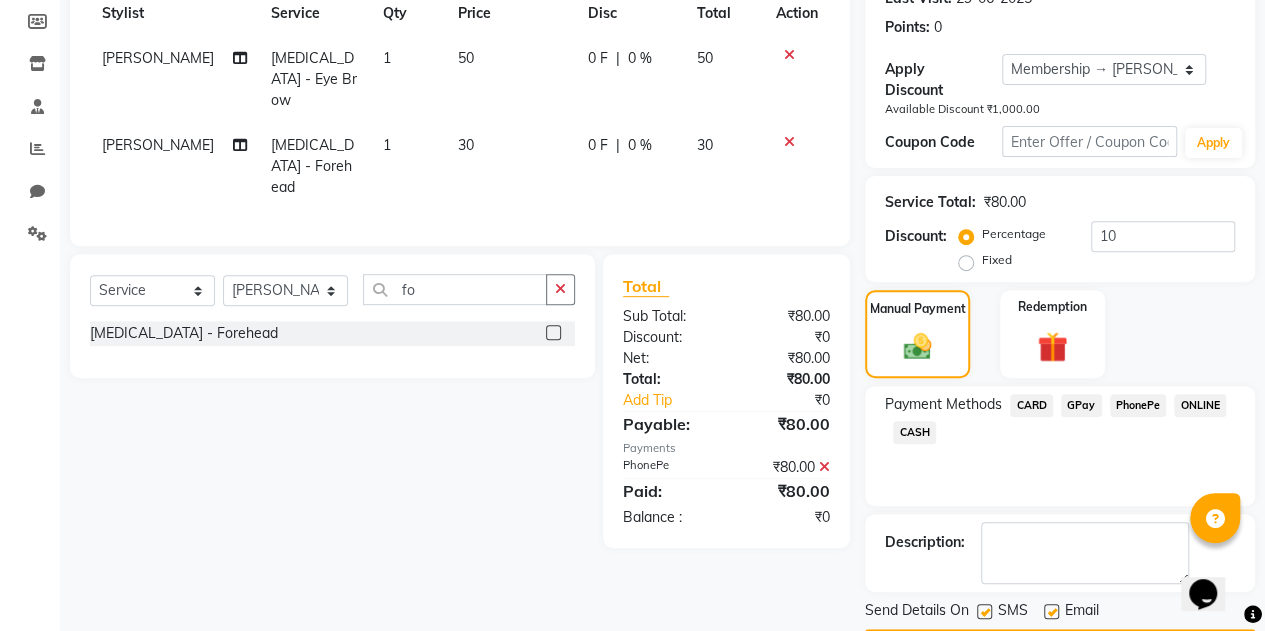 scroll, scrollTop: 350, scrollLeft: 0, axis: vertical 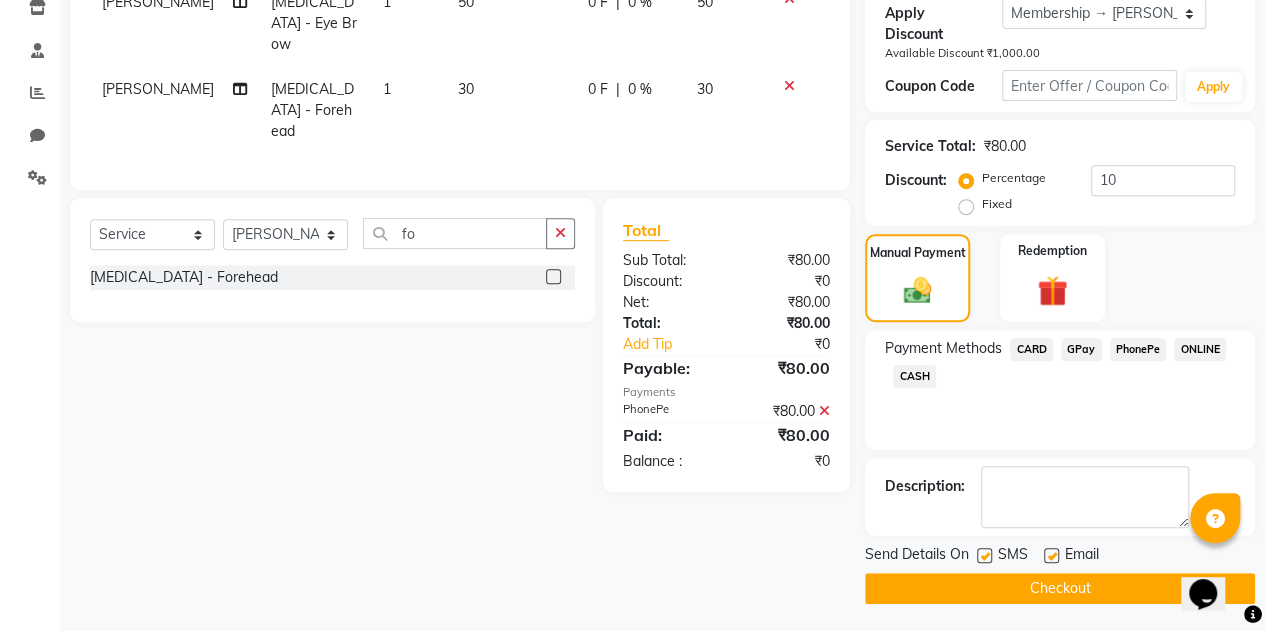 click on "Checkout" 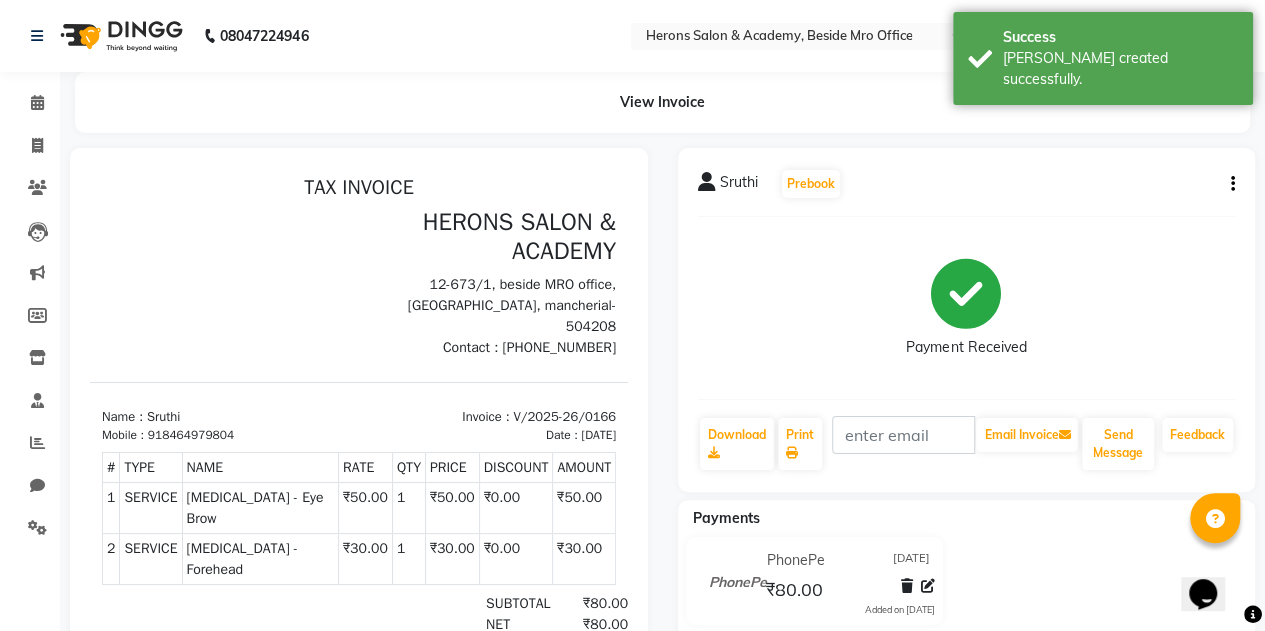 scroll, scrollTop: 0, scrollLeft: 0, axis: both 